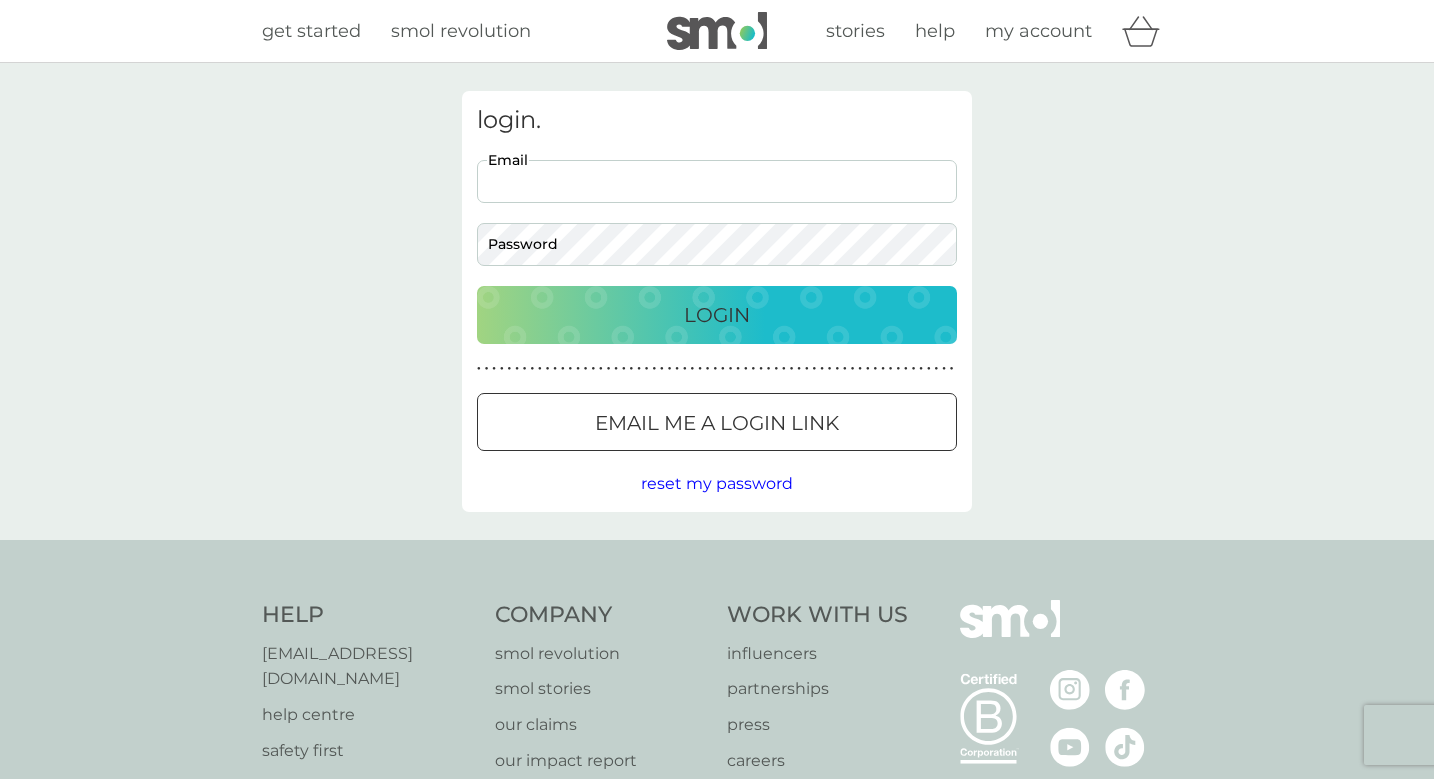 scroll, scrollTop: 0, scrollLeft: 0, axis: both 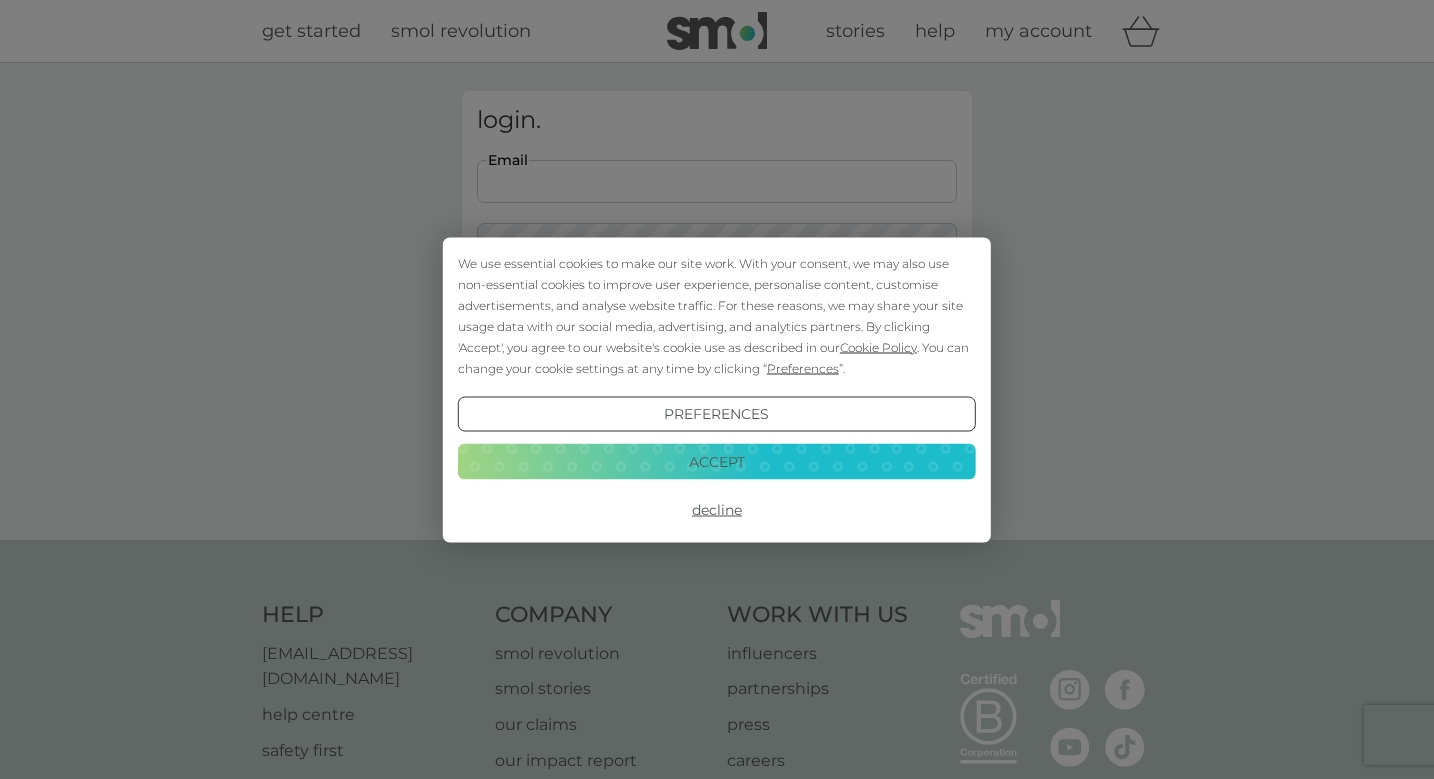 type on "naomifnewman@googlemail.com" 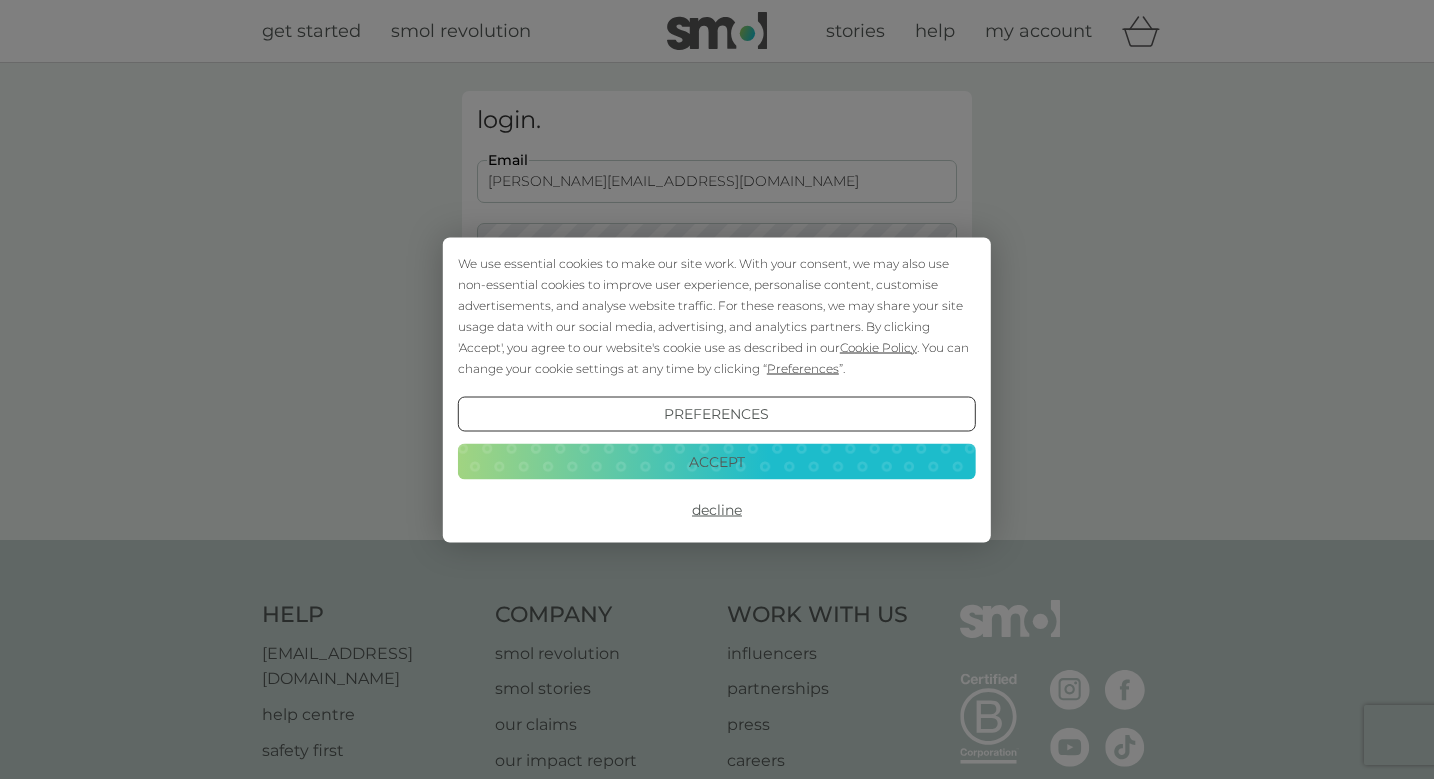 click on "Login" at bounding box center (717, 315) 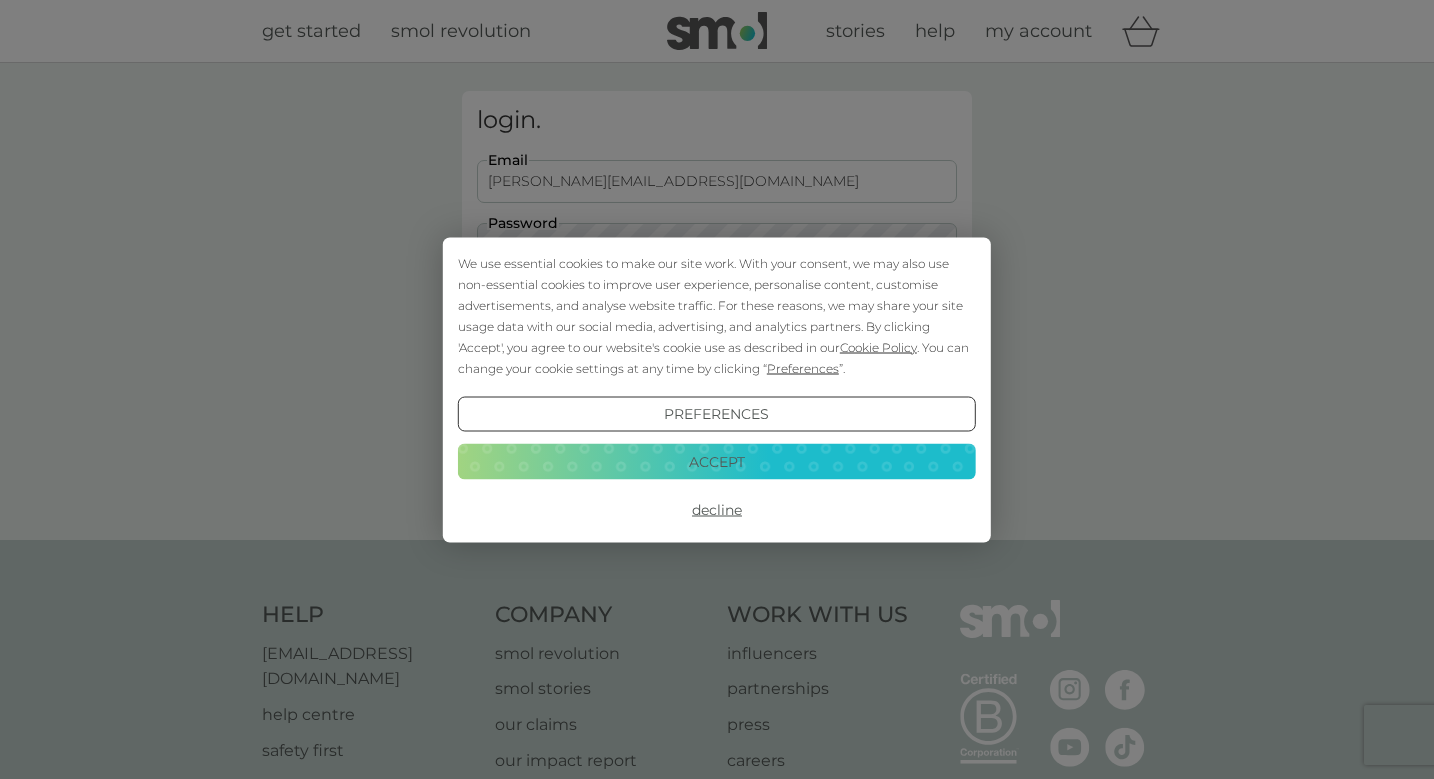 scroll, scrollTop: 0, scrollLeft: 0, axis: both 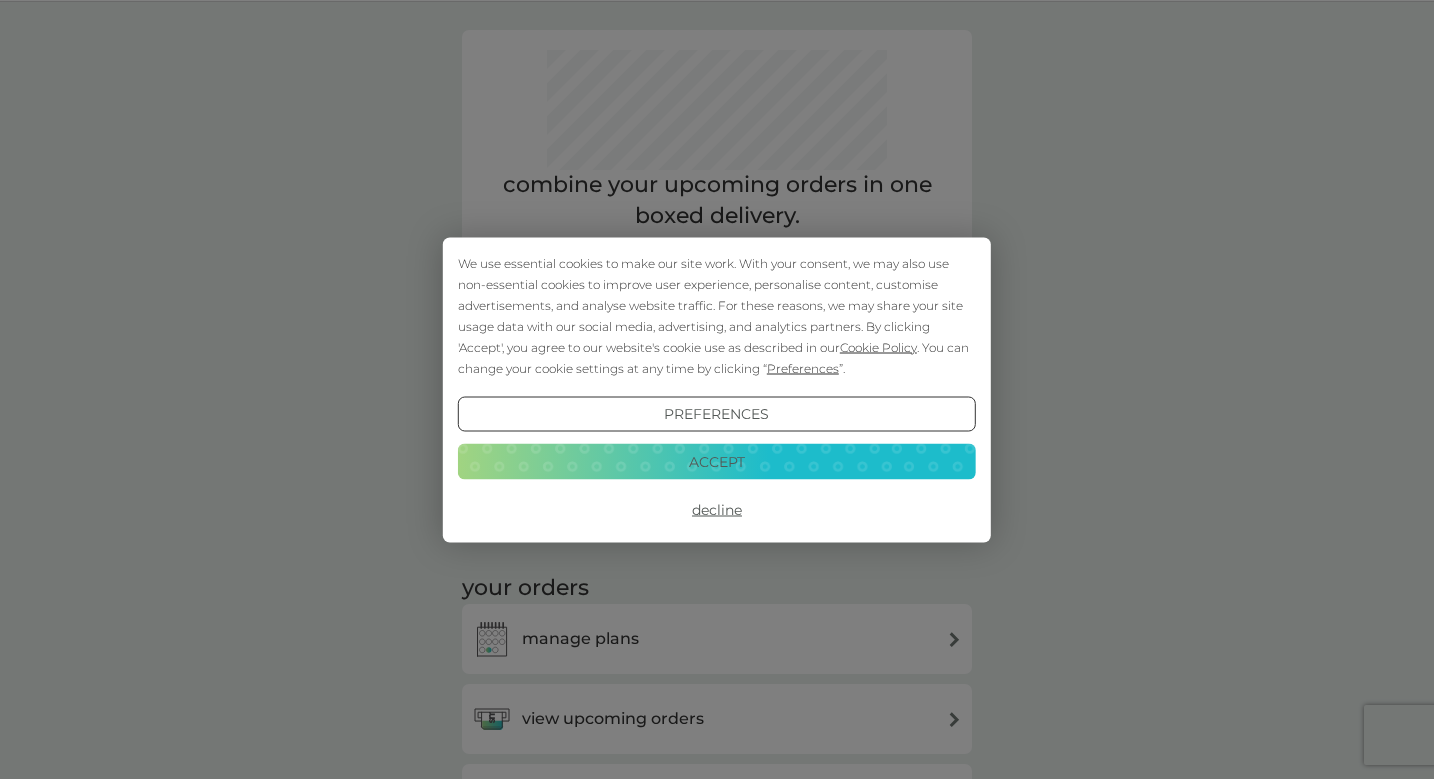 click on "Accept" at bounding box center [717, 462] 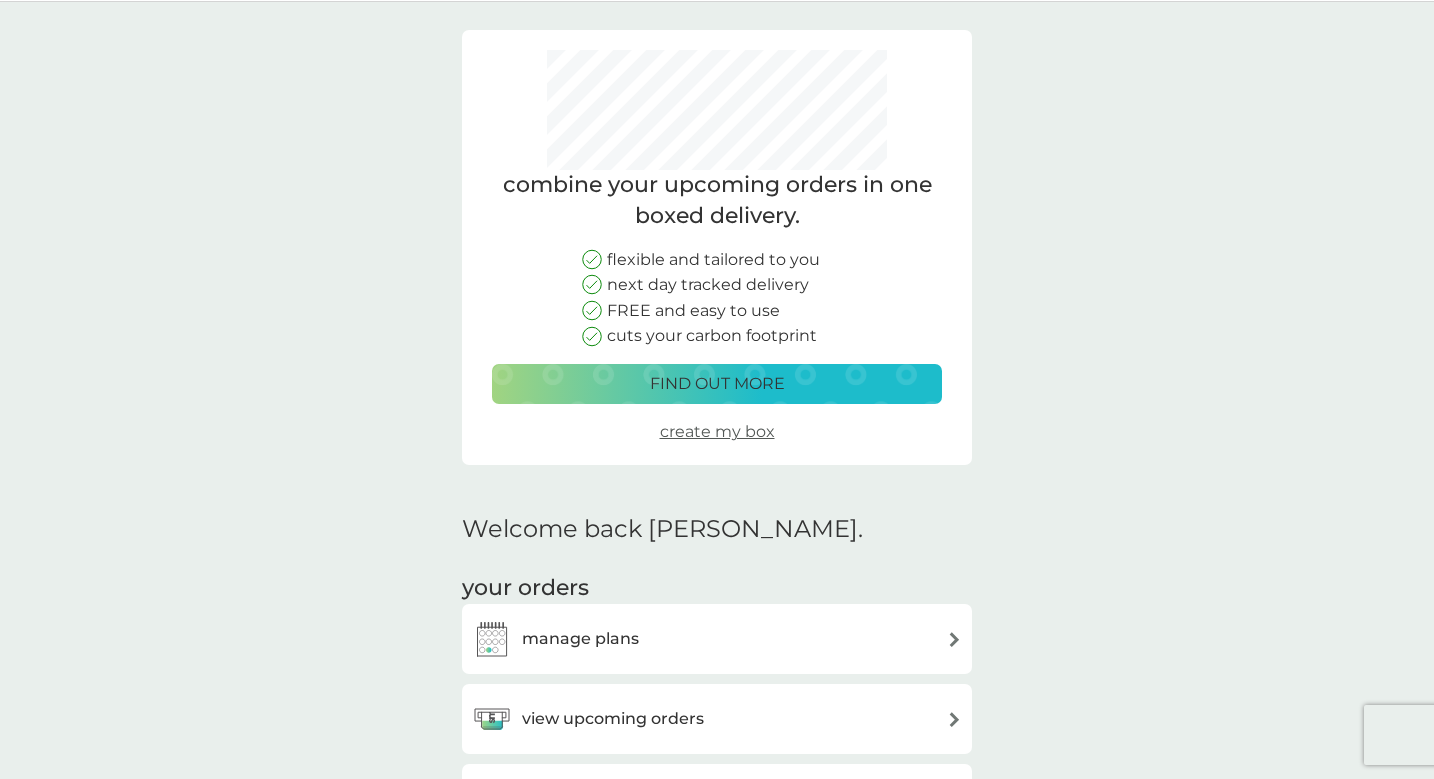 click on "manage plans" at bounding box center [717, 639] 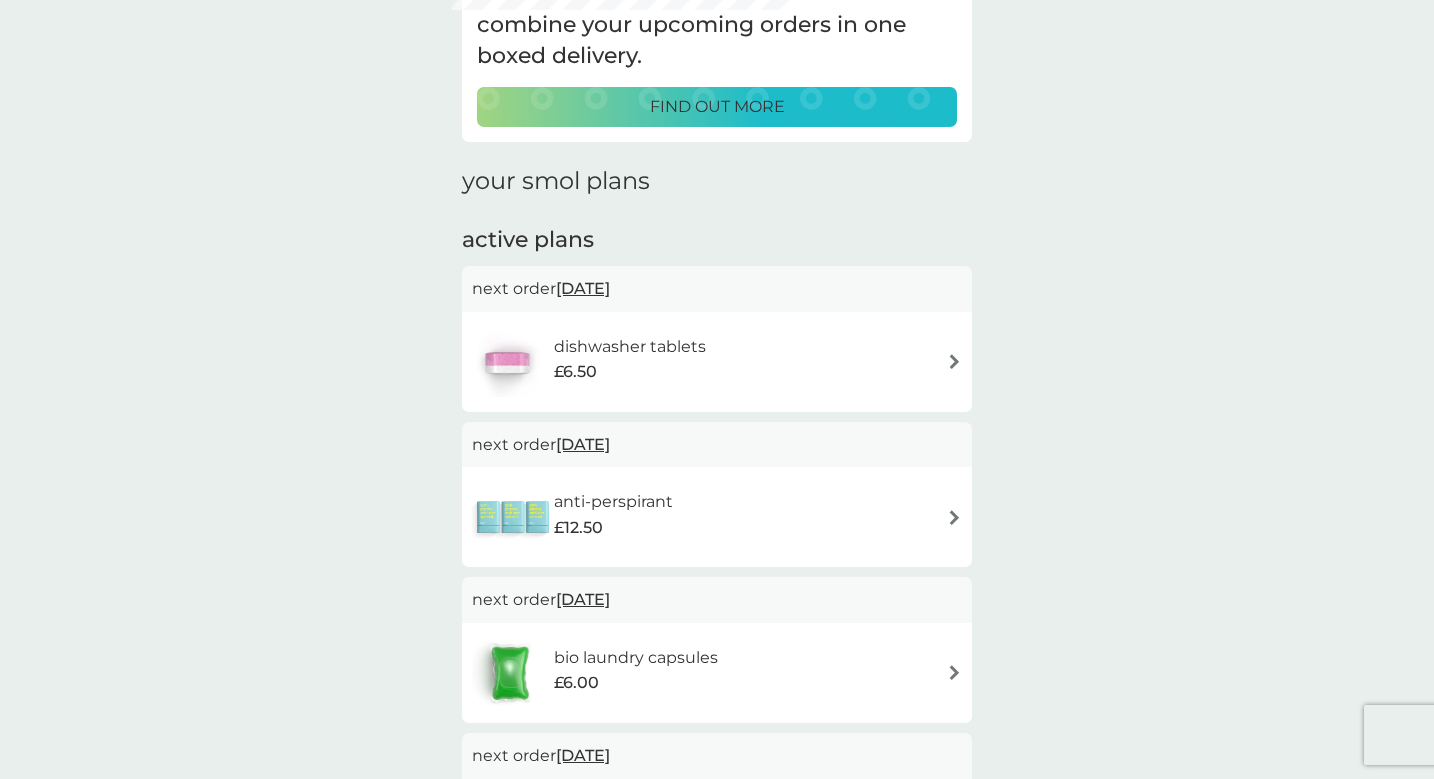 scroll, scrollTop: 152, scrollLeft: 0, axis: vertical 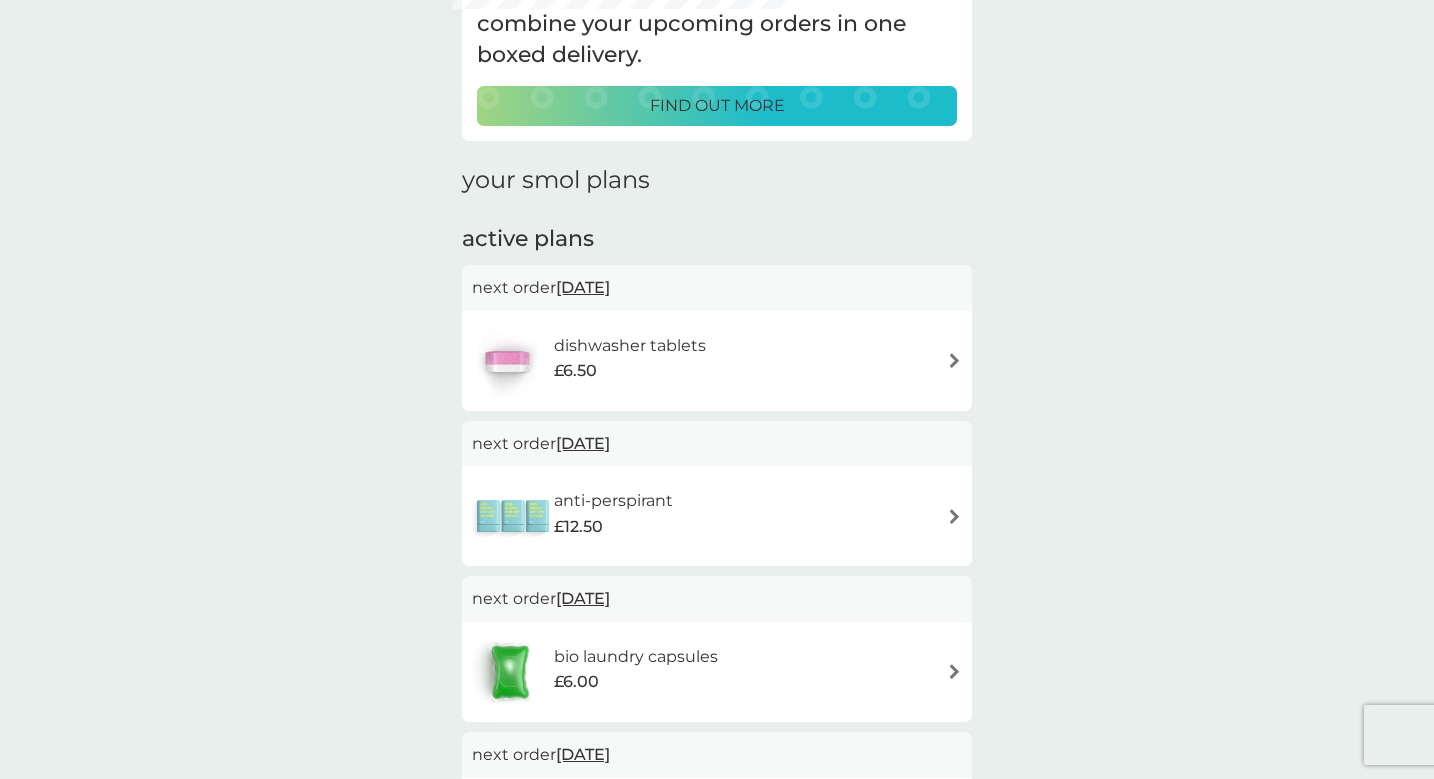 click on "bio laundry capsules £6.00" at bounding box center [717, 672] 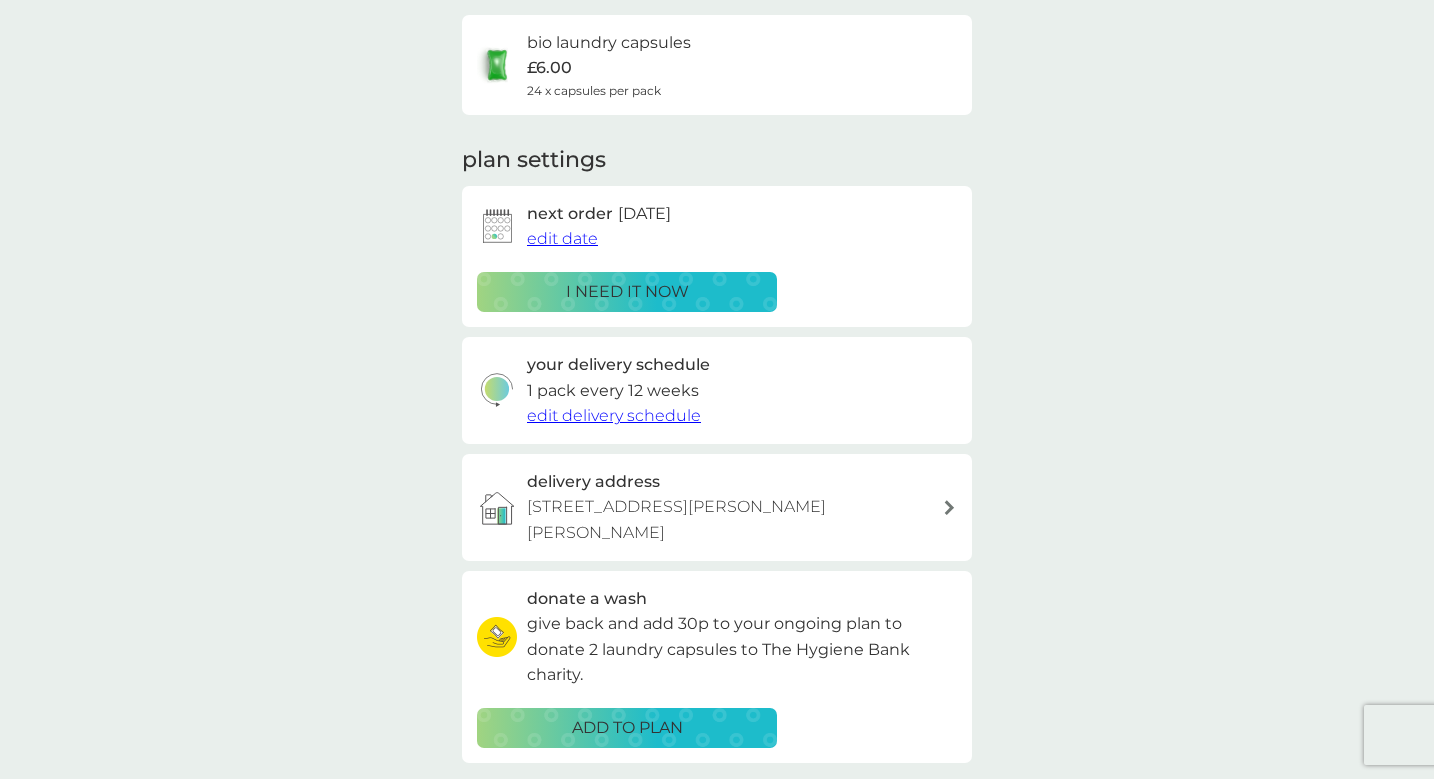 scroll, scrollTop: 0, scrollLeft: 0, axis: both 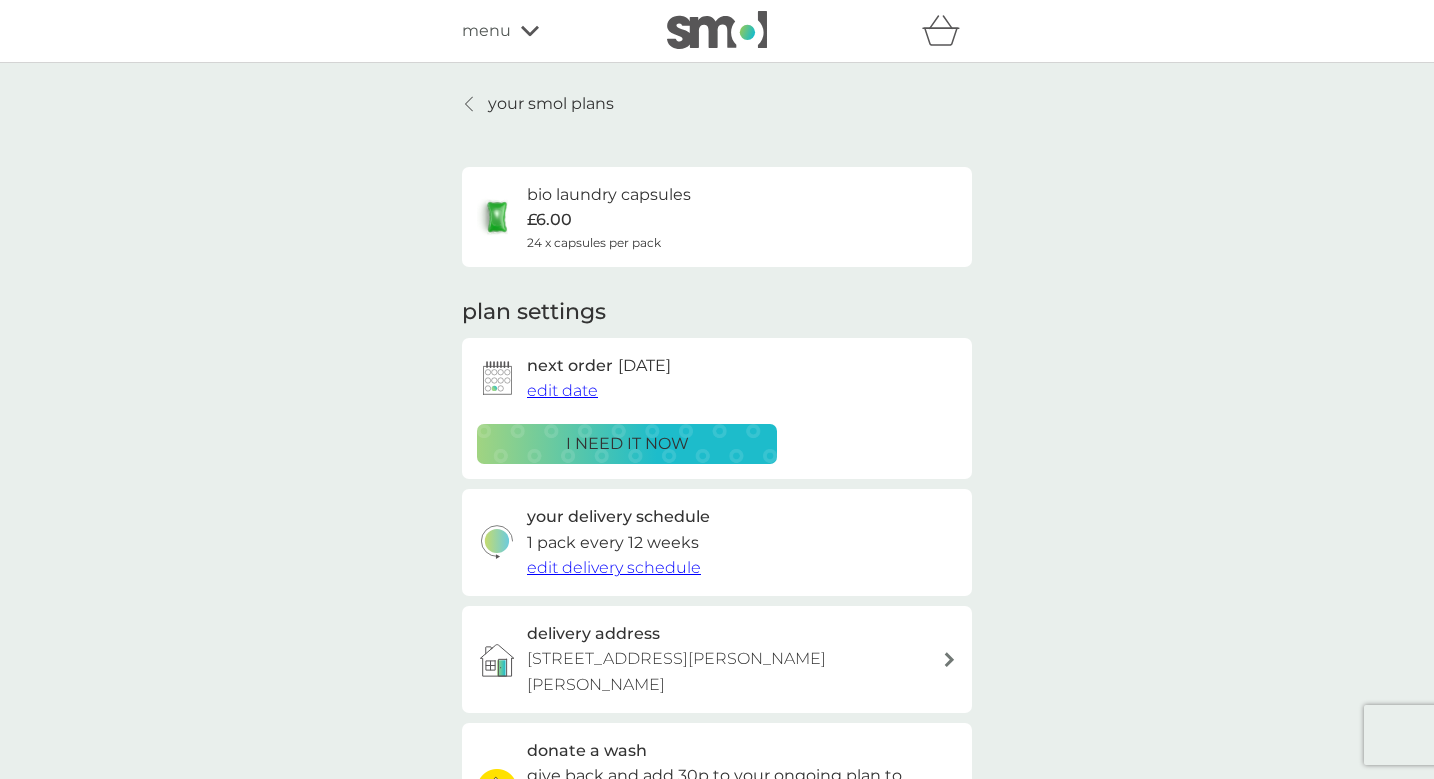 click 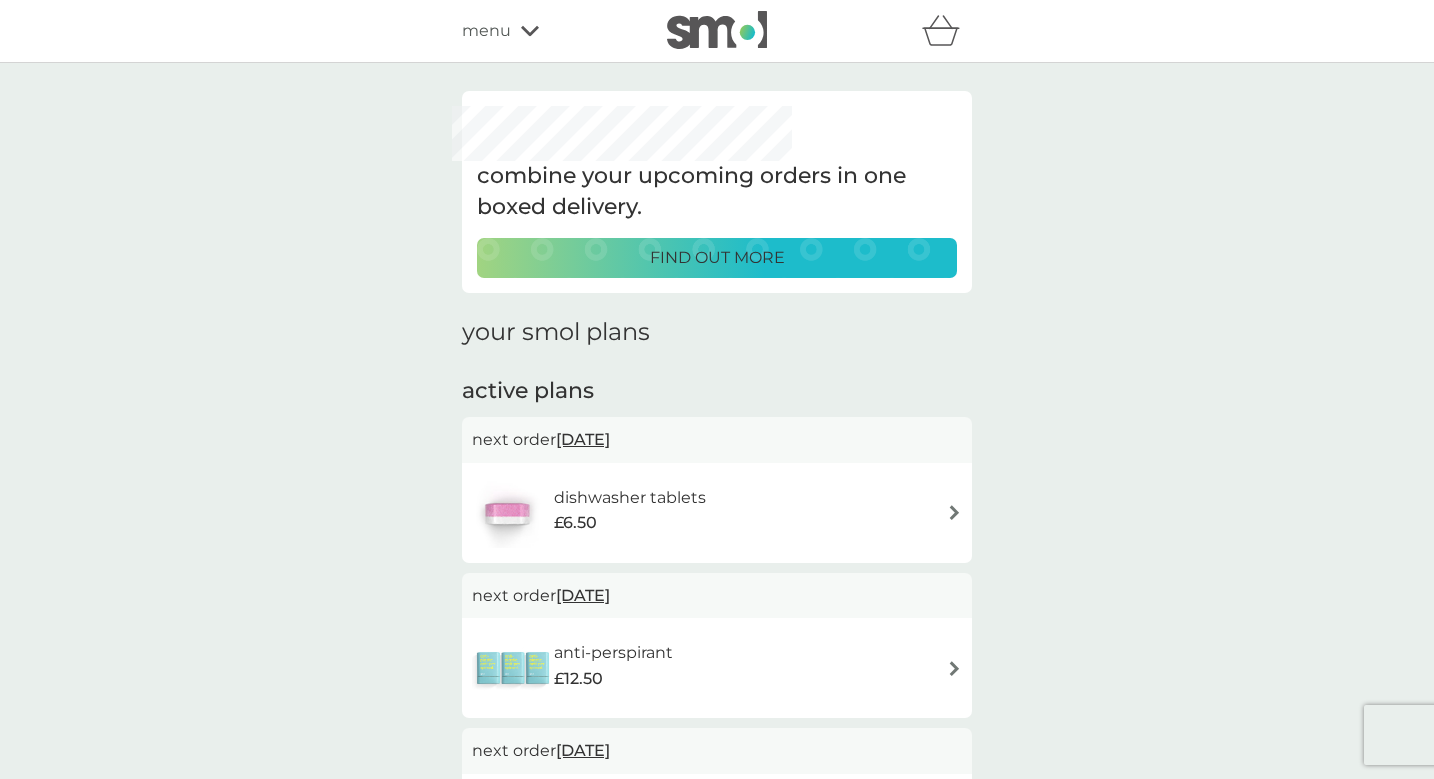 scroll, scrollTop: 0, scrollLeft: 0, axis: both 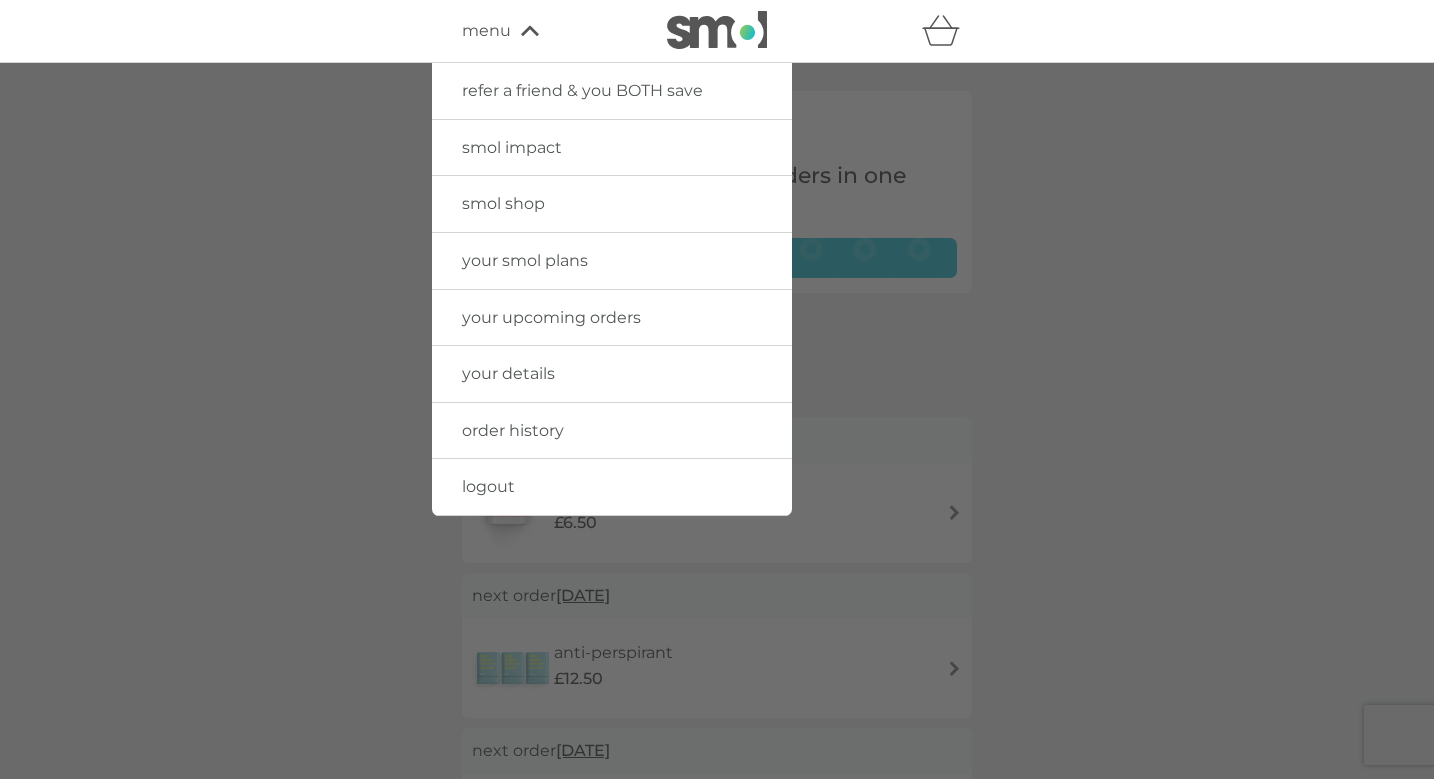 click on "smol shop" at bounding box center (503, 203) 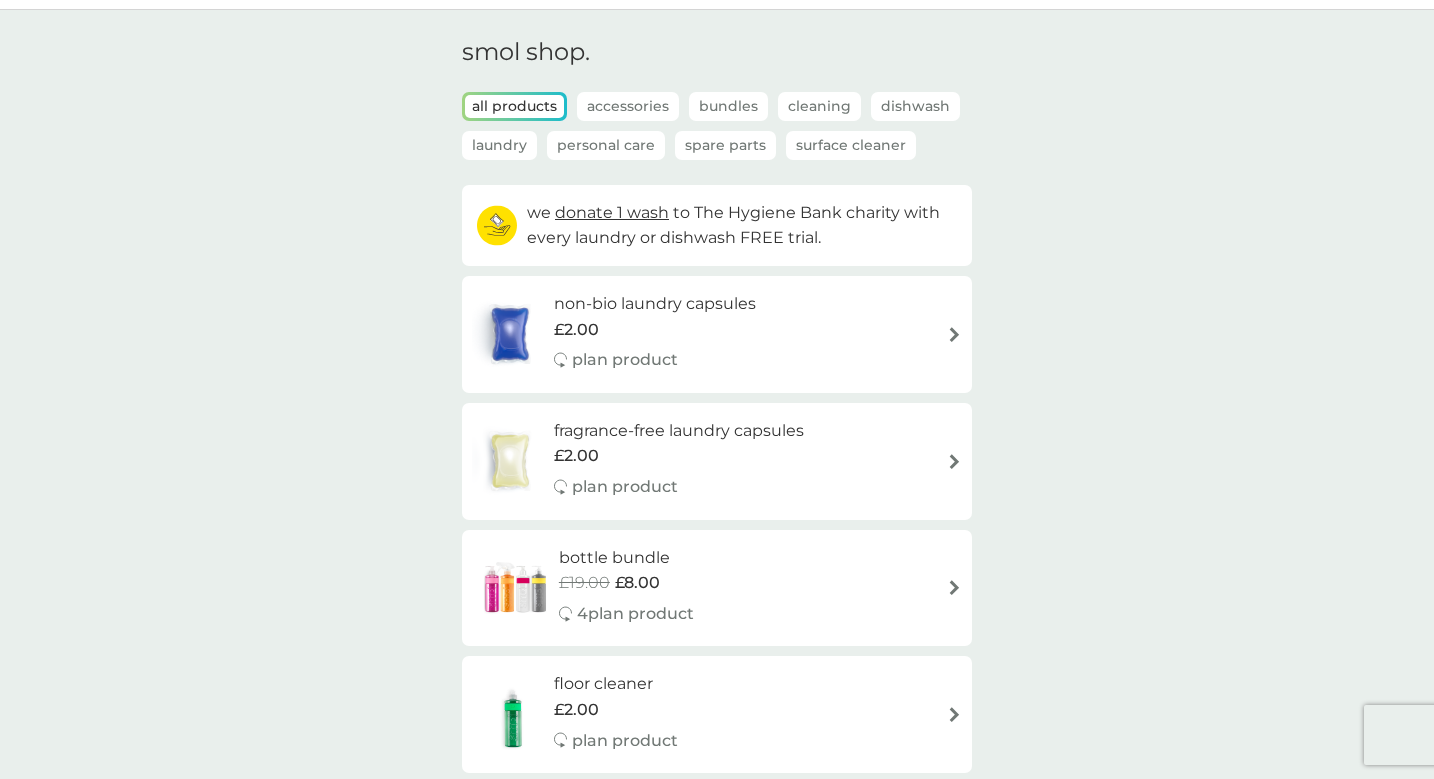 scroll, scrollTop: 46, scrollLeft: 0, axis: vertical 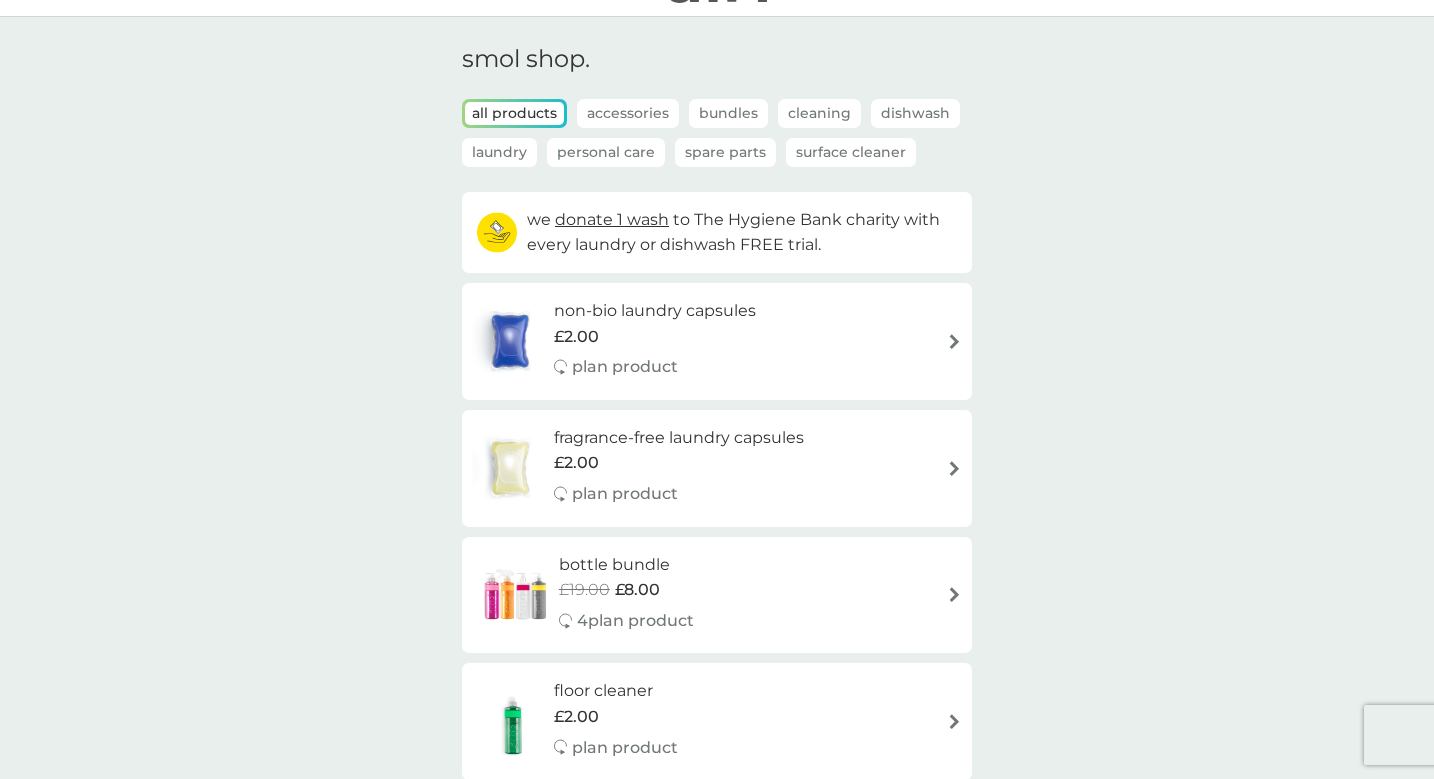 click on "non-bio laundry capsules £2.00 plan product" at bounding box center (717, 341) 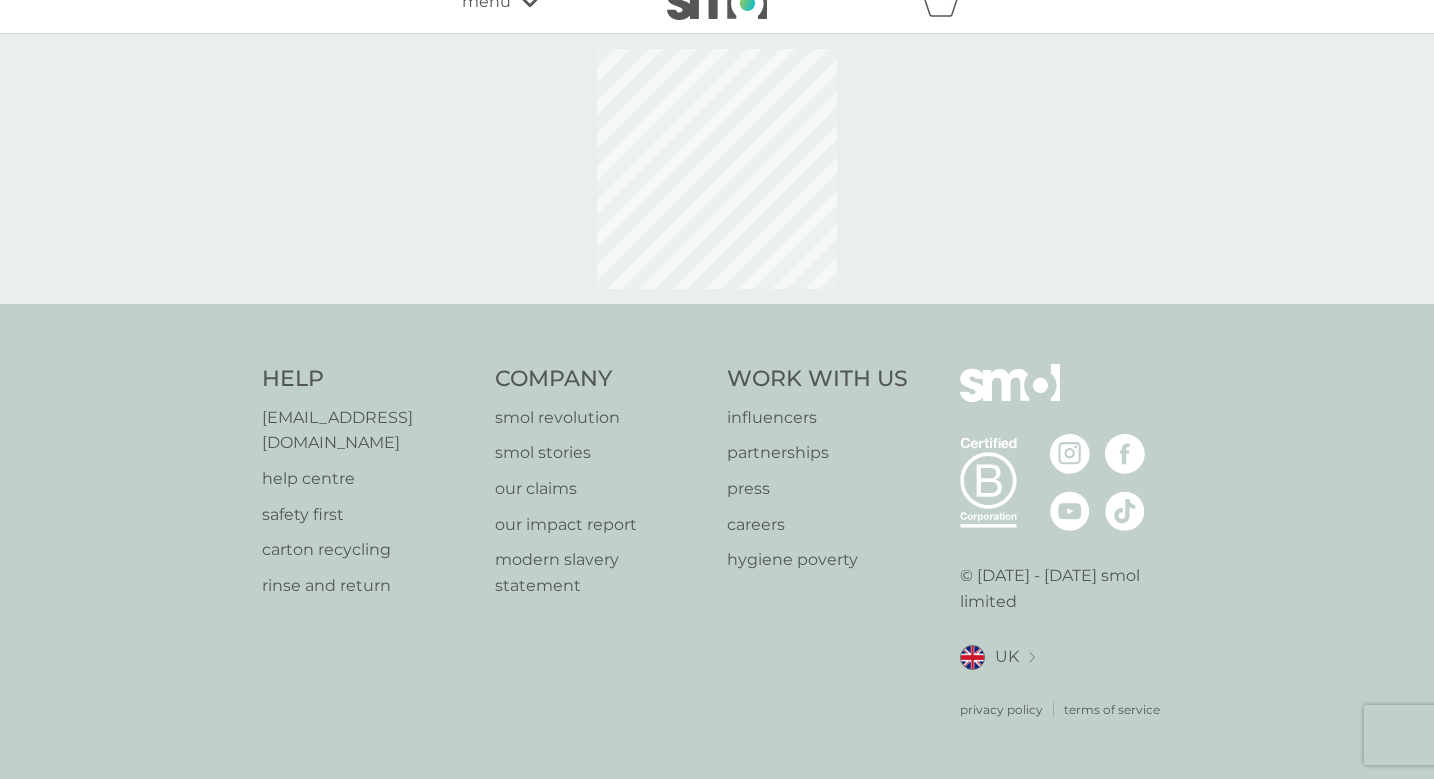 scroll, scrollTop: 0, scrollLeft: 0, axis: both 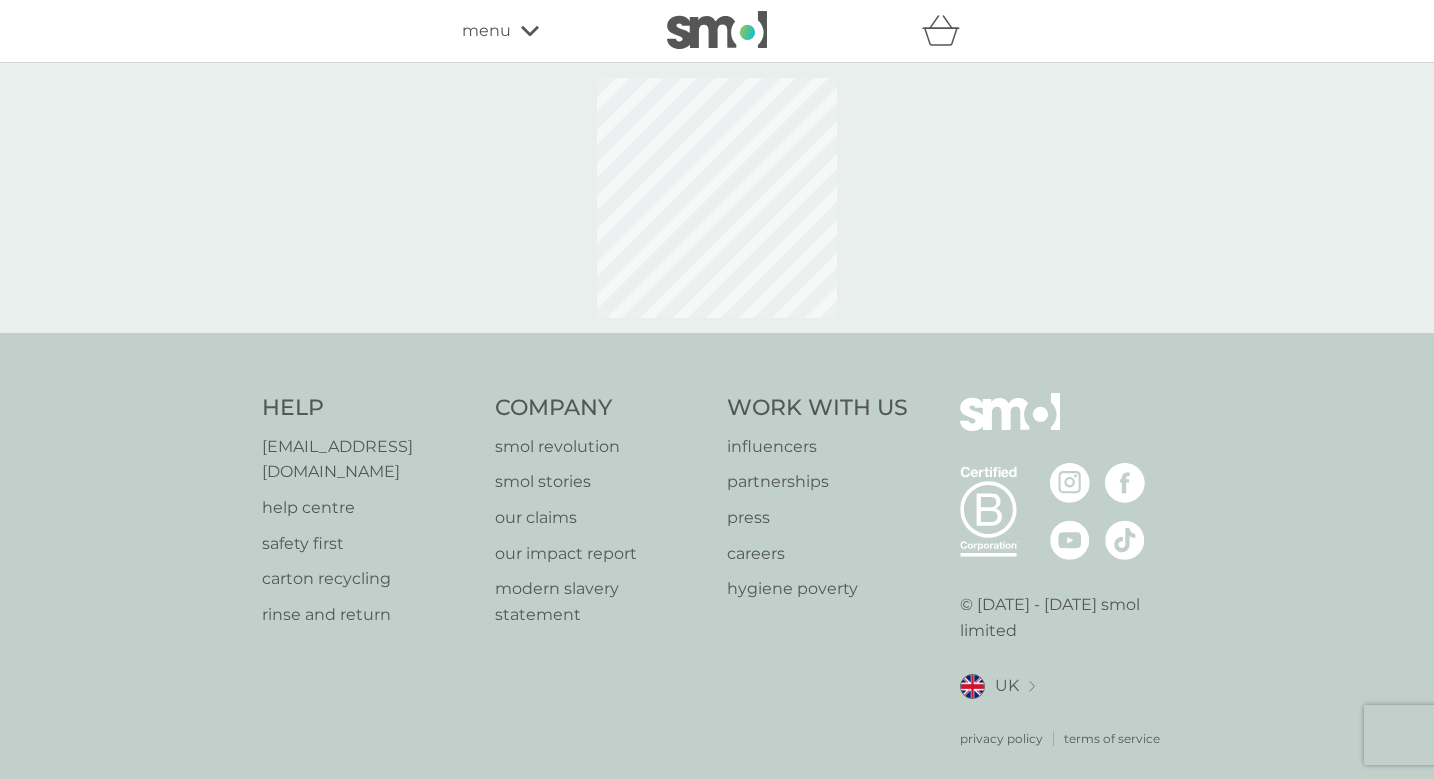 select on "42" 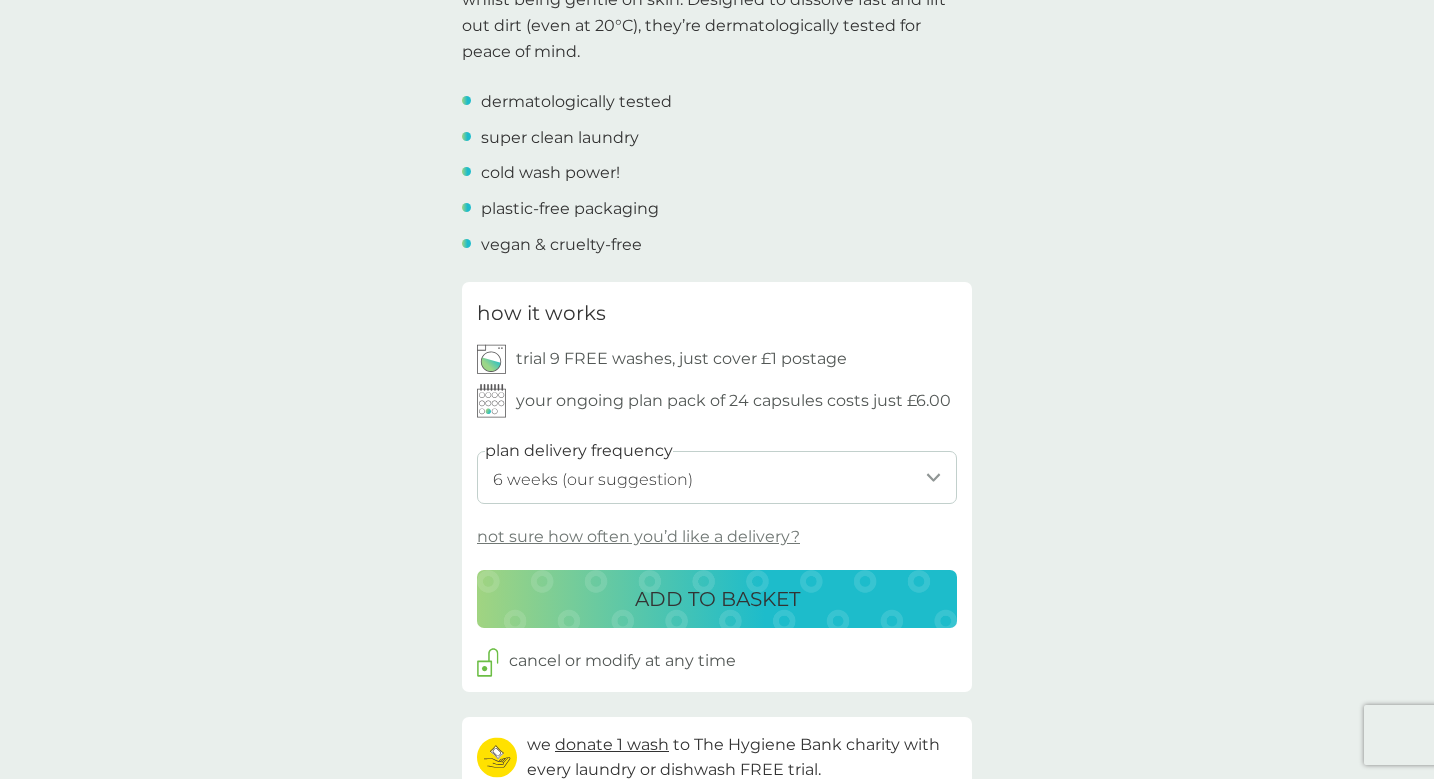 scroll, scrollTop: 705, scrollLeft: 0, axis: vertical 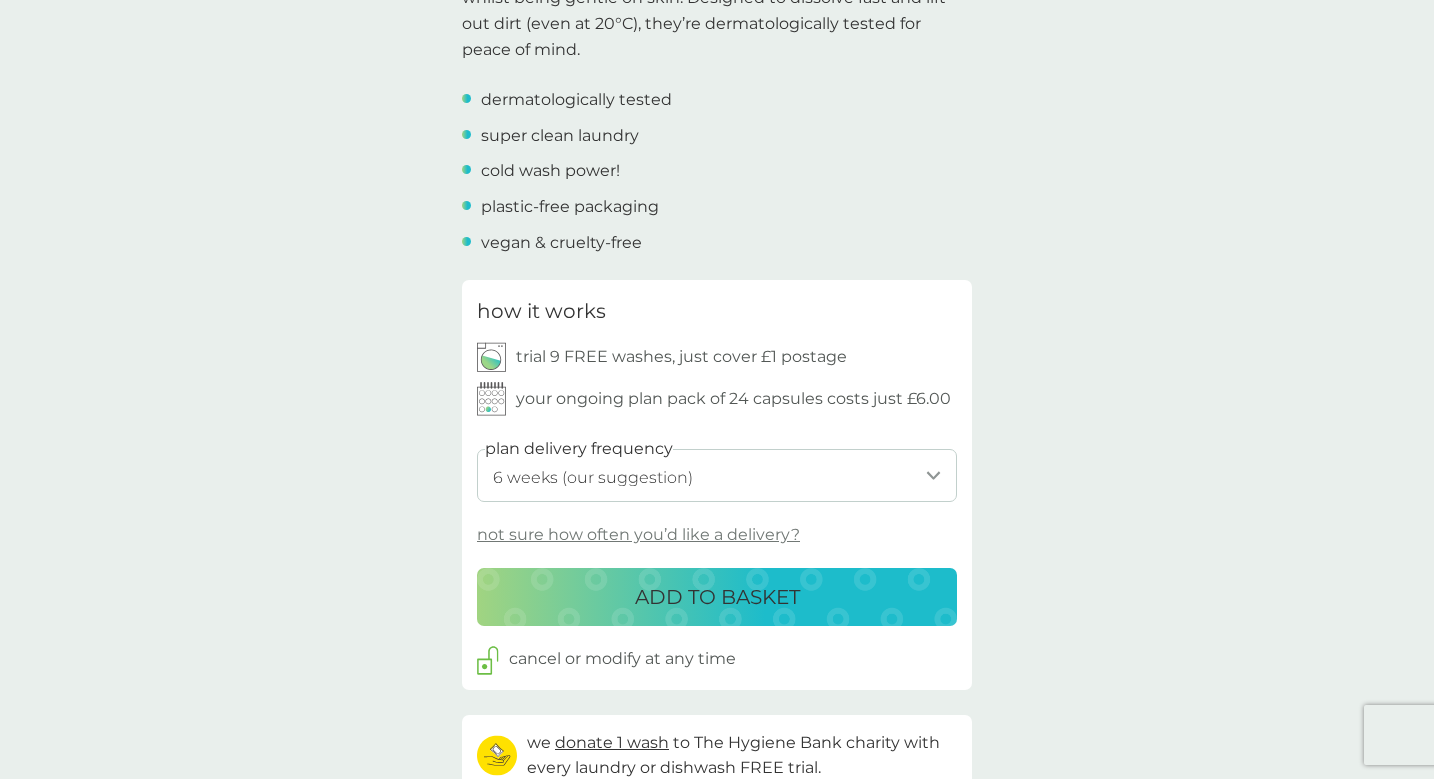 click on "ADD TO BASKET" at bounding box center [717, 597] 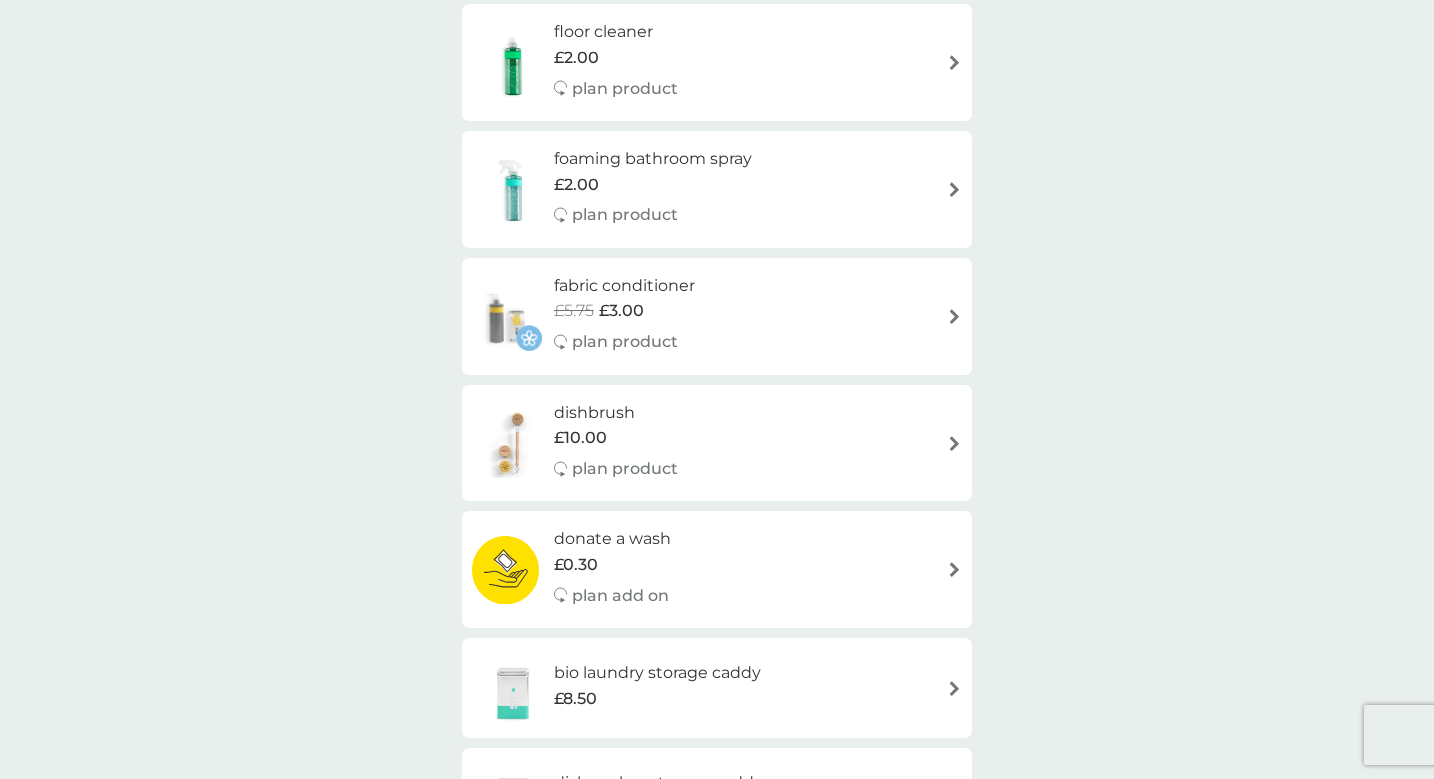 scroll, scrollTop: 0, scrollLeft: 0, axis: both 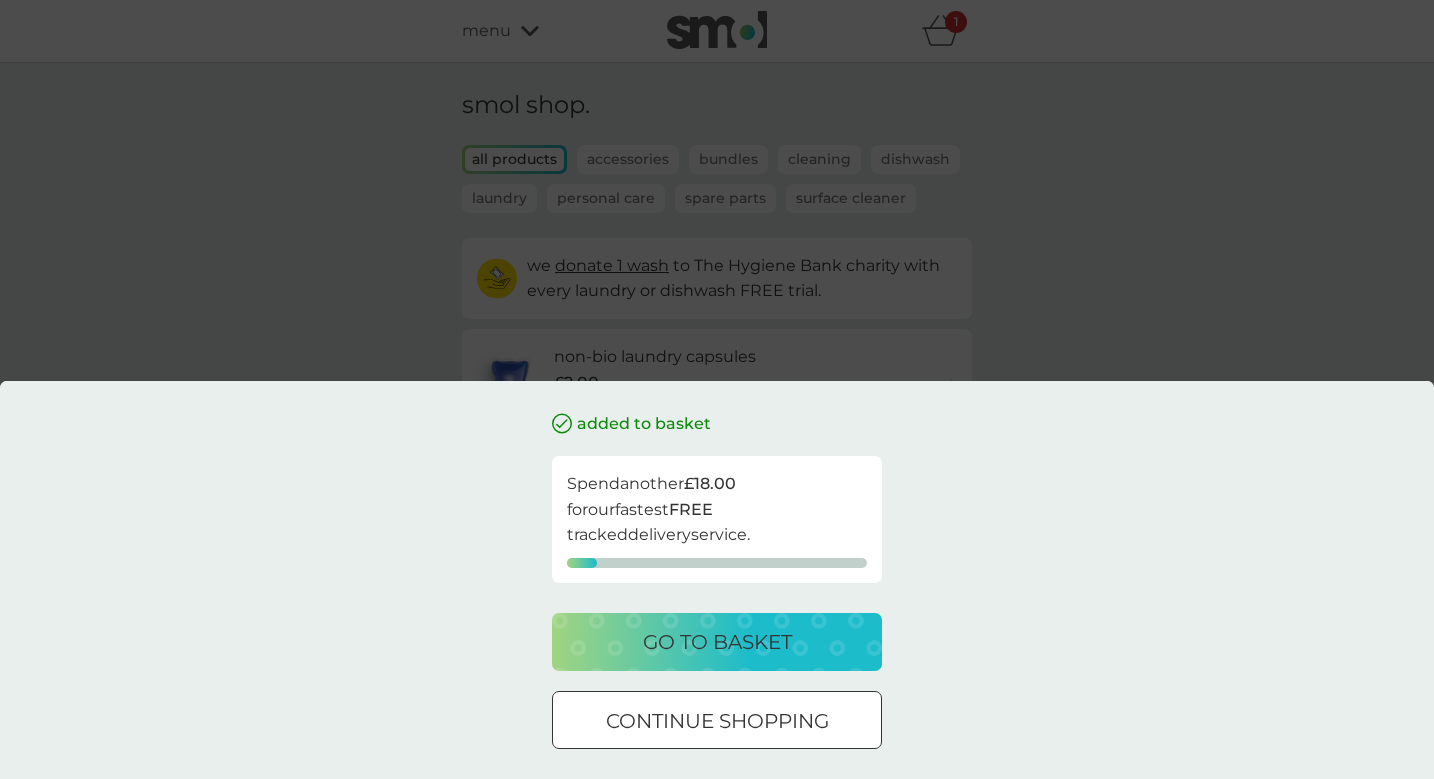 click on "continue shopping" at bounding box center [717, 720] 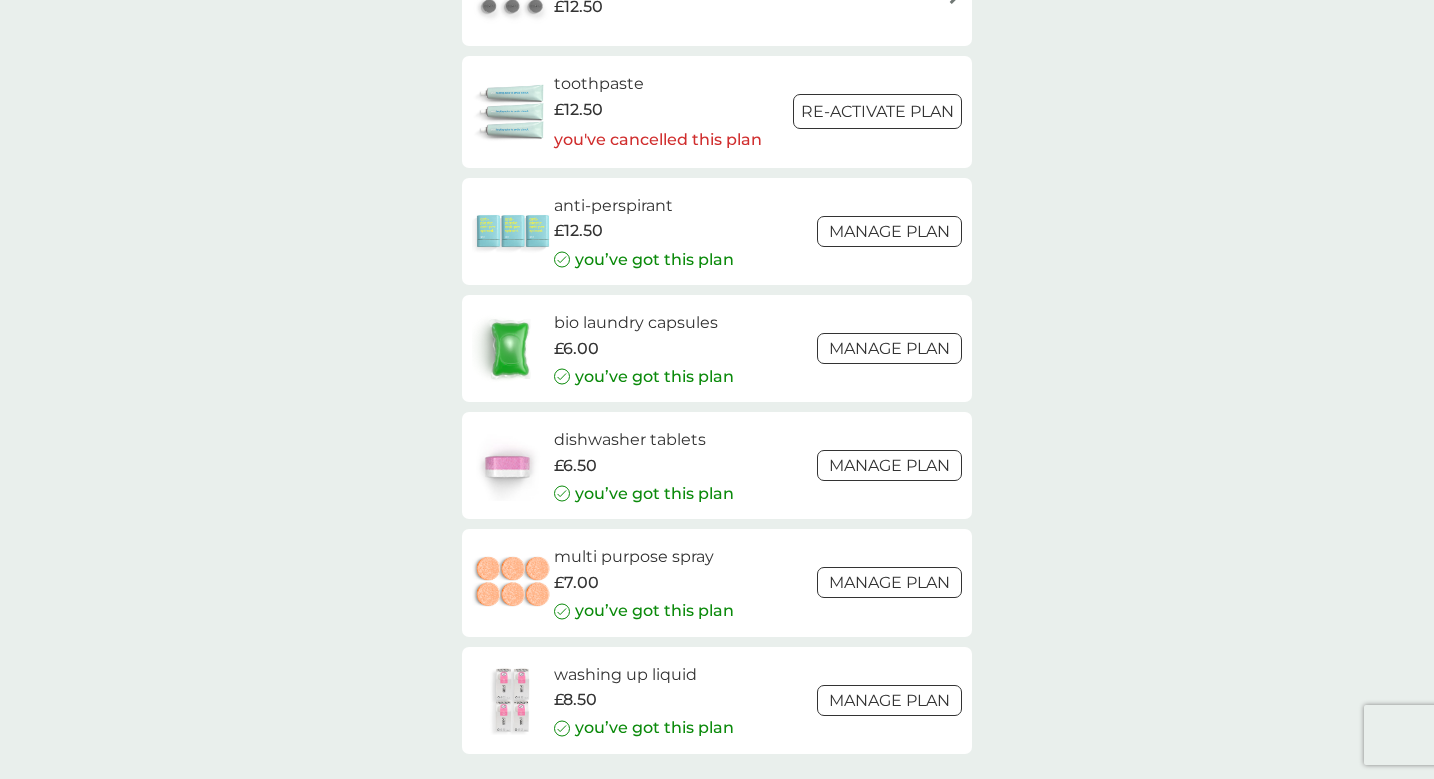 scroll, scrollTop: 2991, scrollLeft: 0, axis: vertical 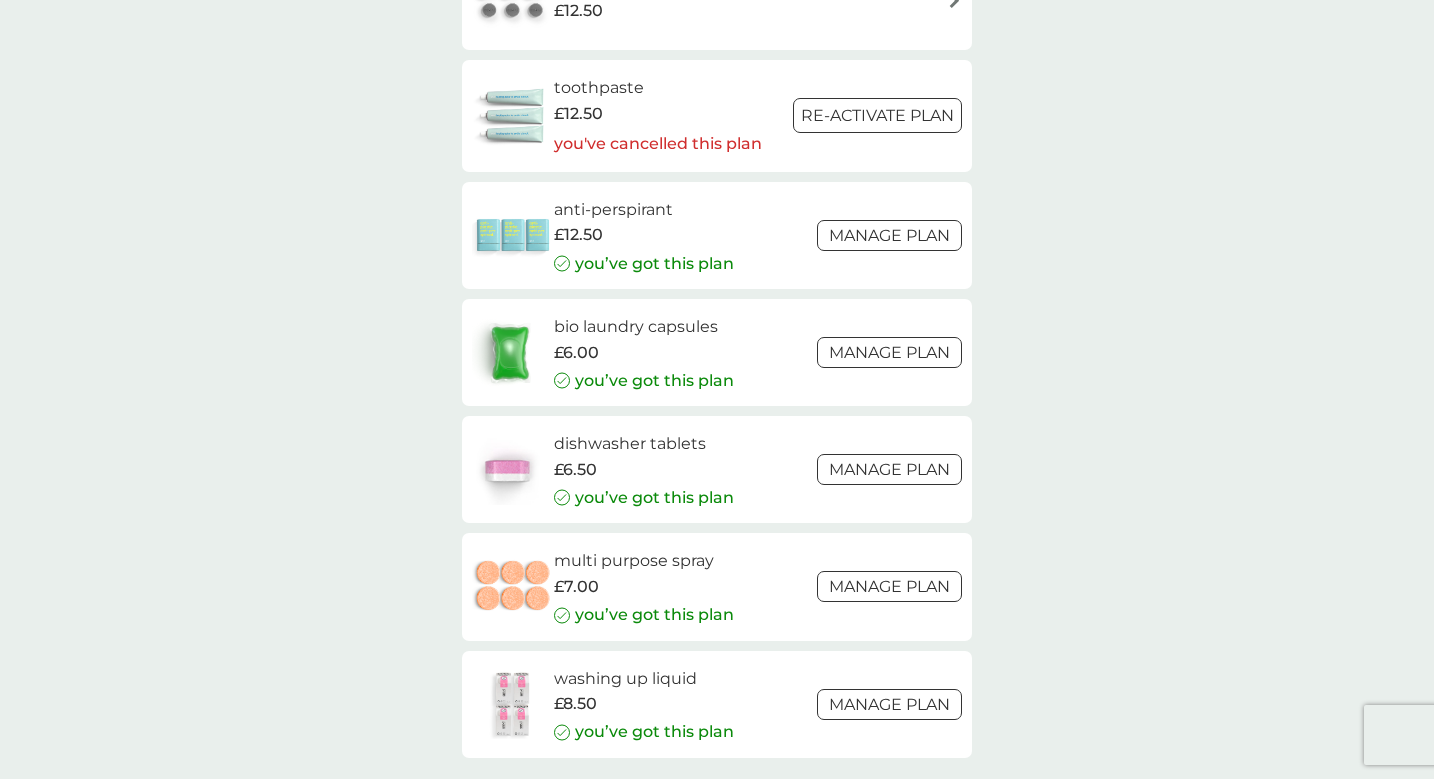 click on "Manage plan" at bounding box center (889, 352) 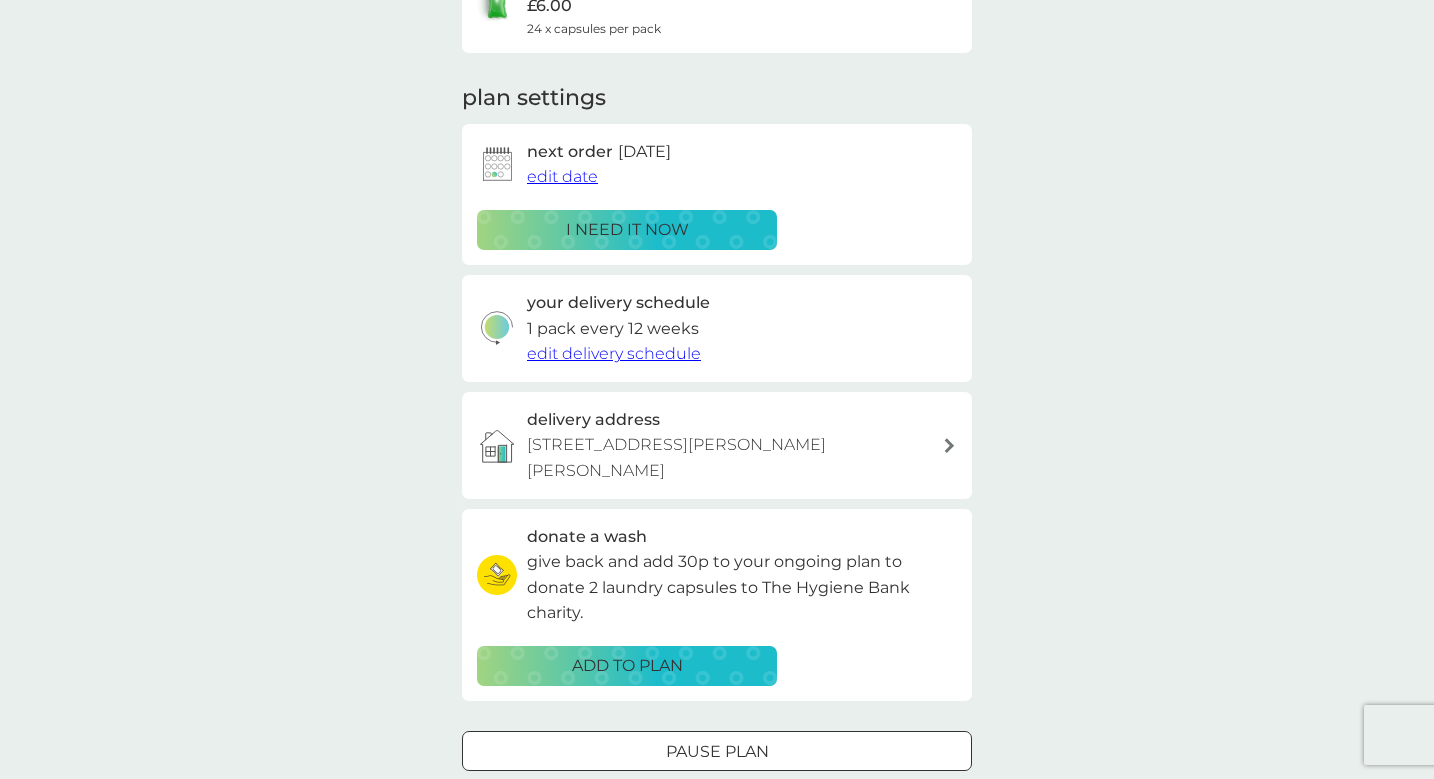 scroll, scrollTop: 215, scrollLeft: 0, axis: vertical 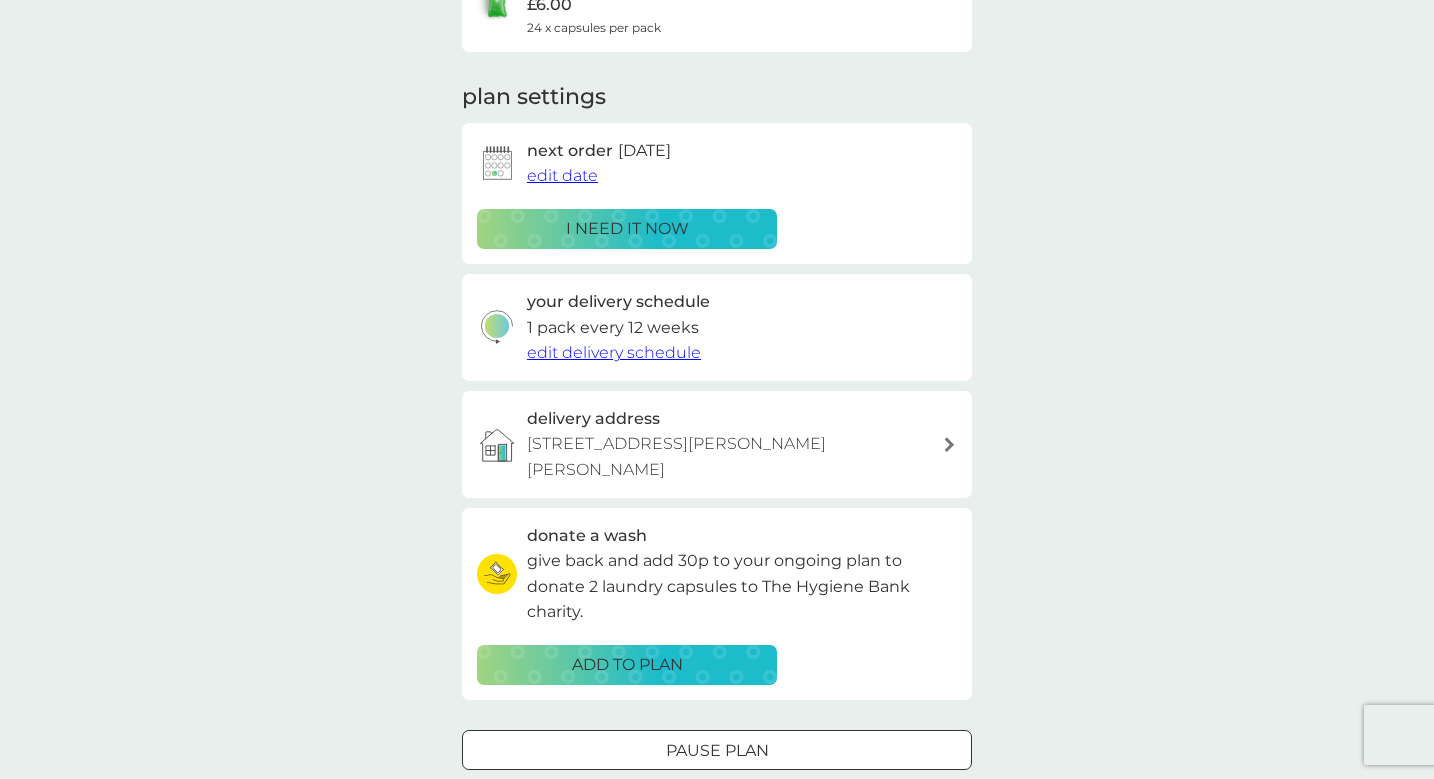 click on "Pause plan" at bounding box center (717, 751) 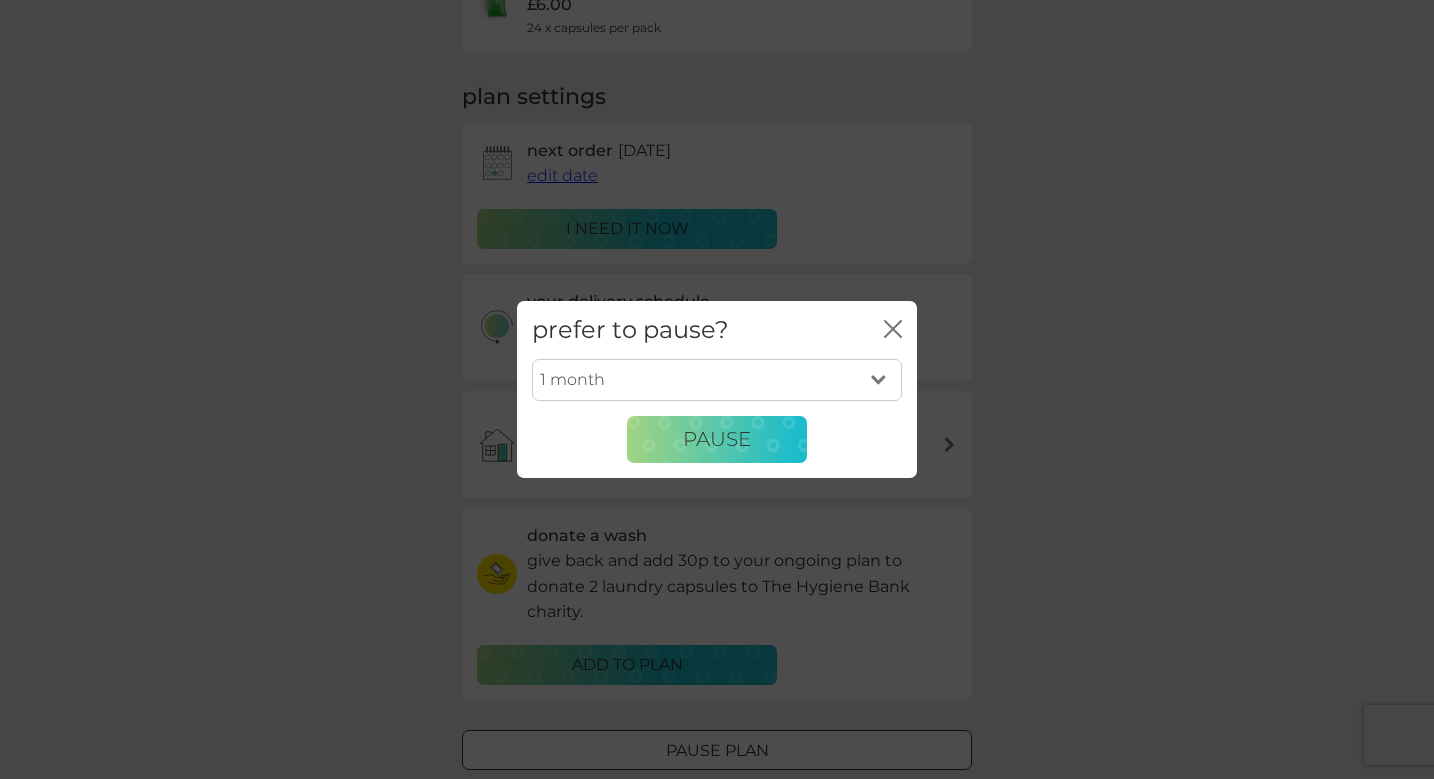 select on "6" 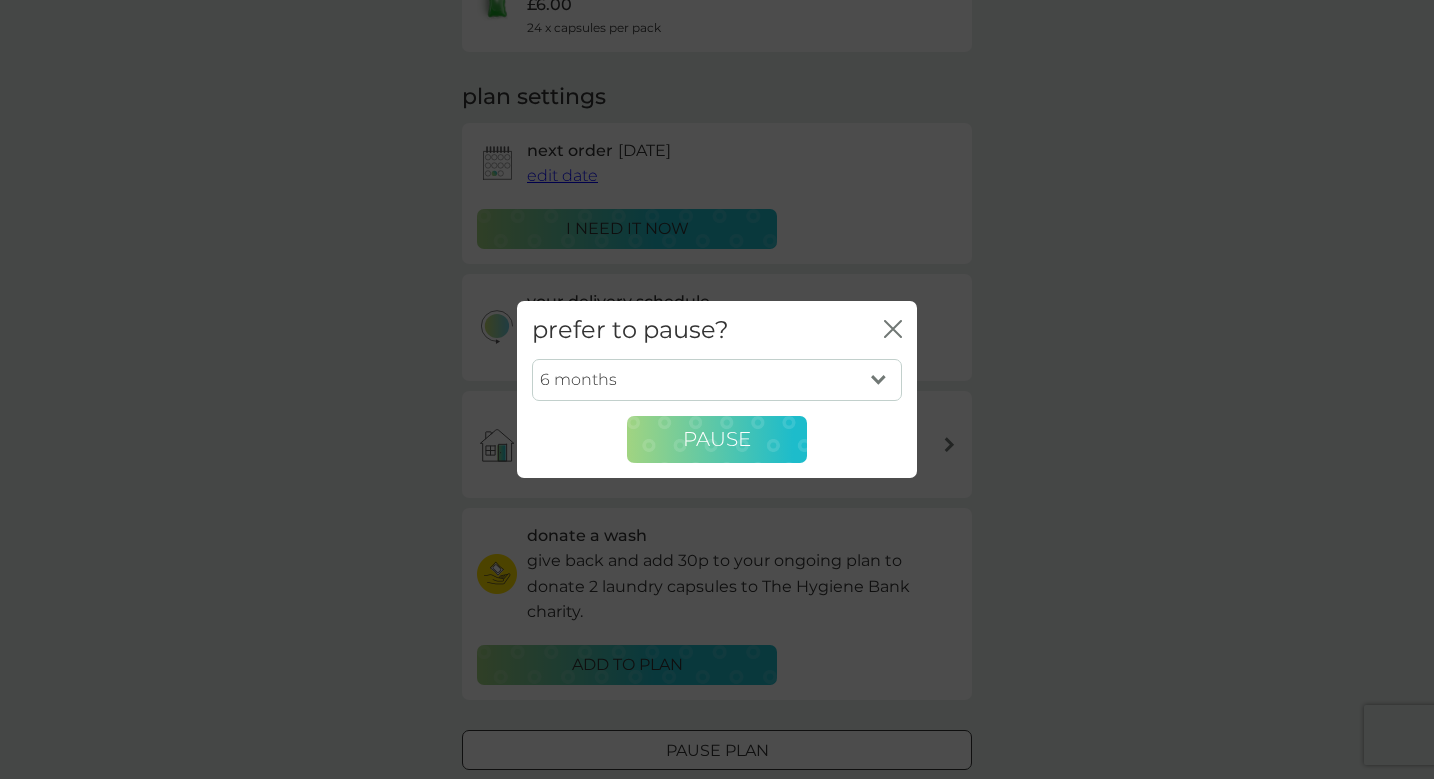 click on "Pause" at bounding box center (717, 439) 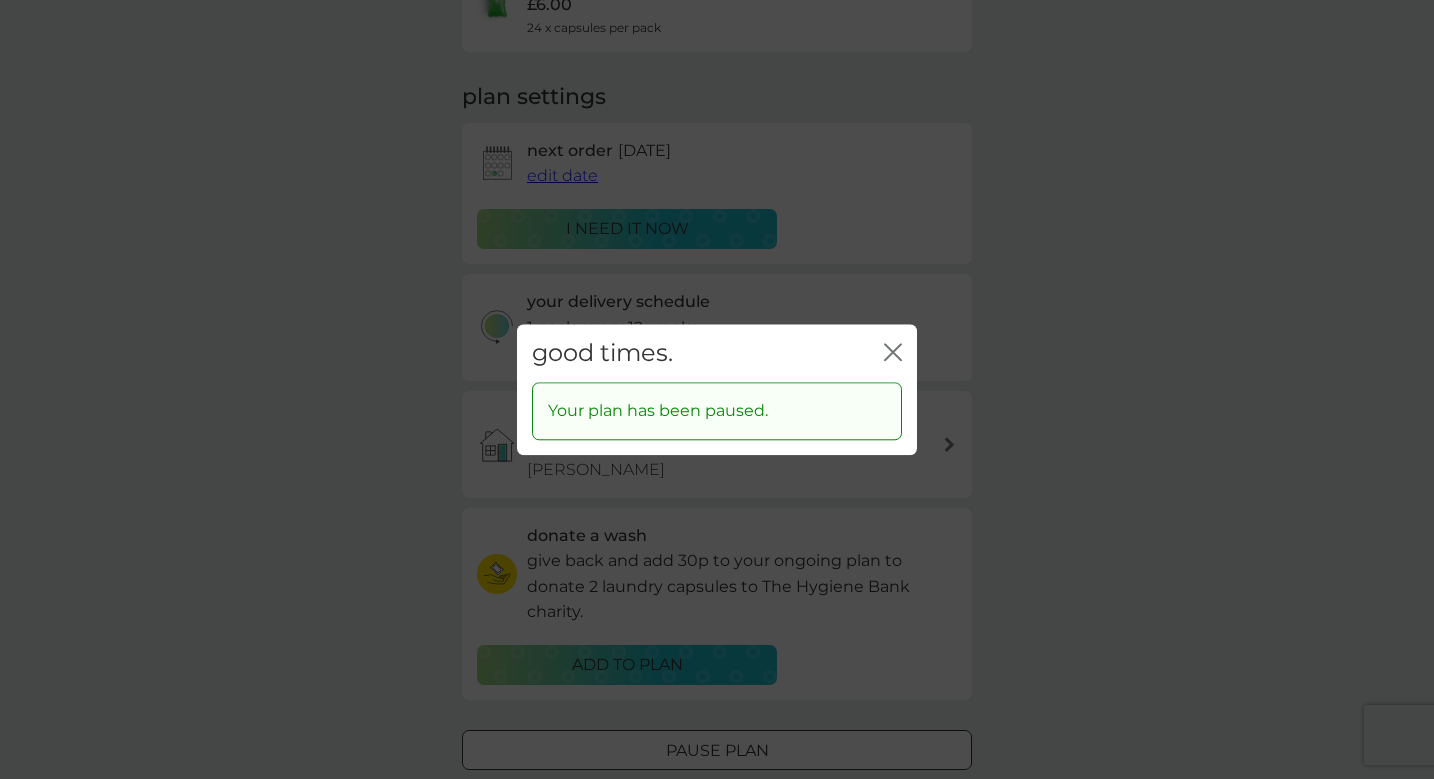 click 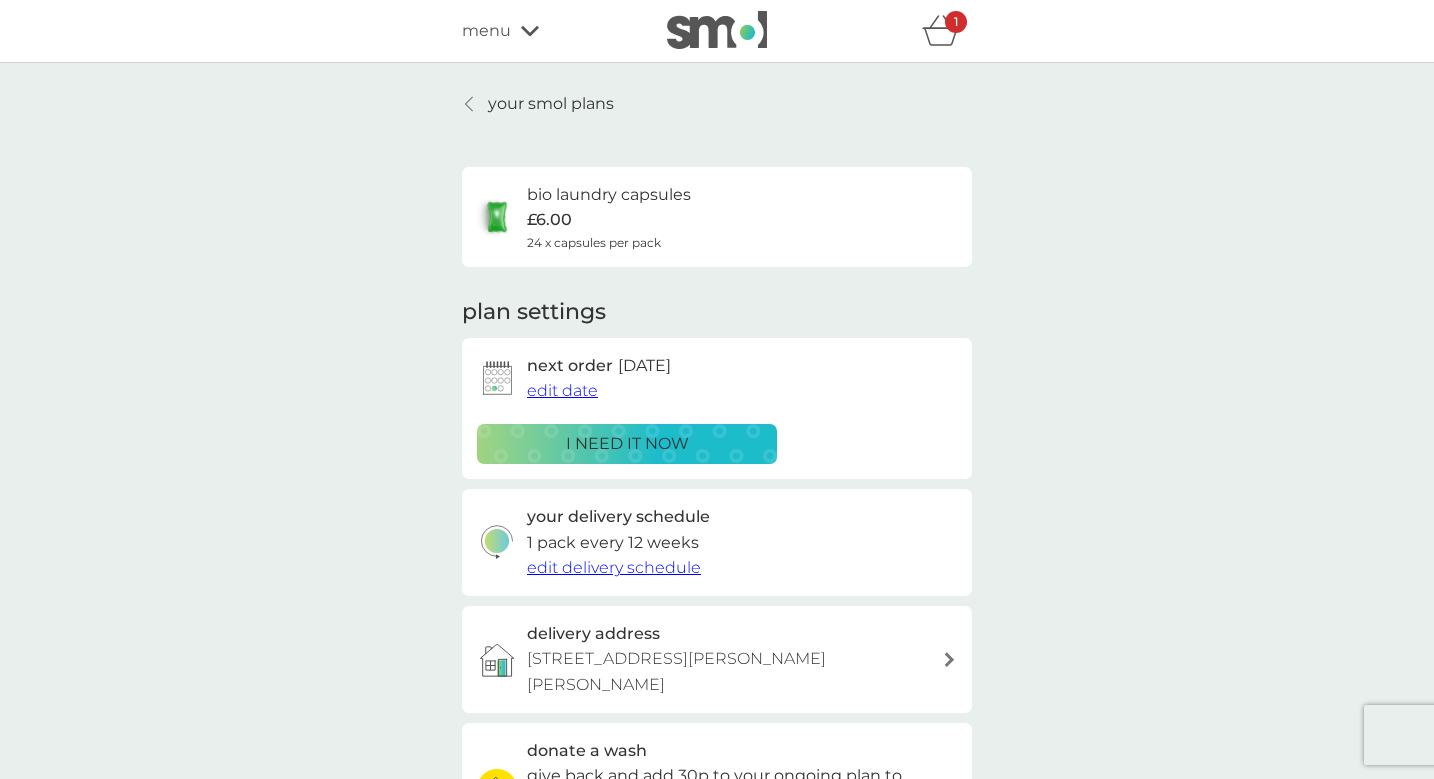 scroll, scrollTop: 0, scrollLeft: 0, axis: both 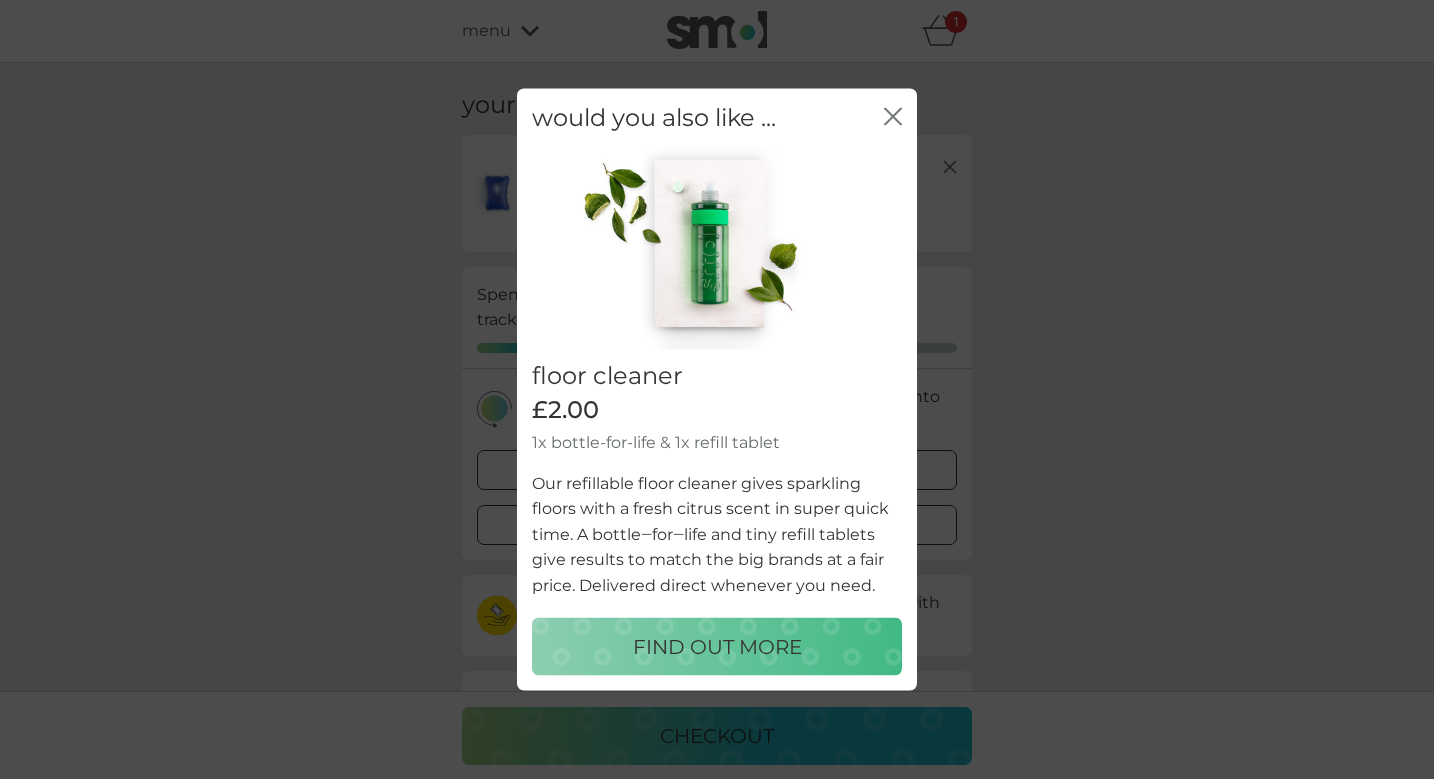 click 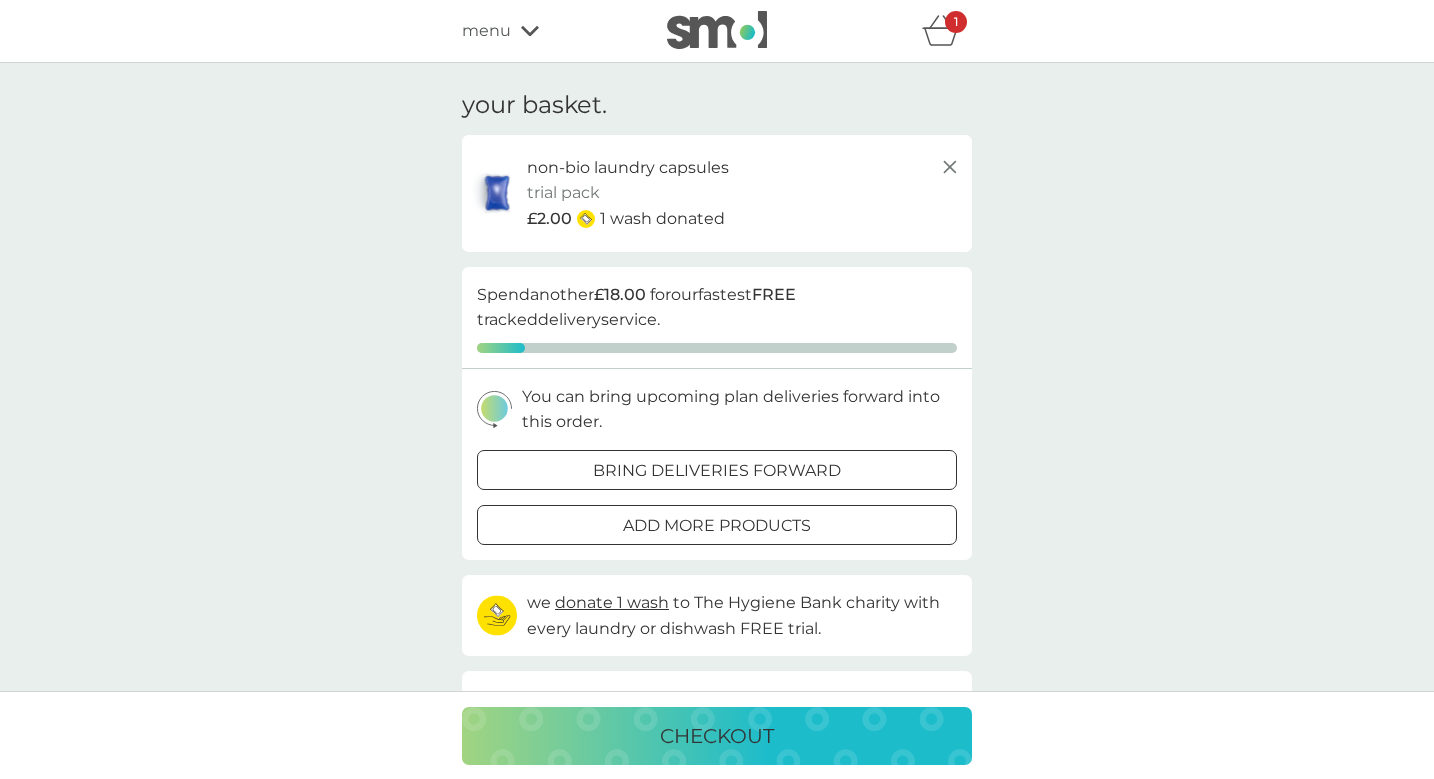 click on "1 wash donated" at bounding box center [662, 219] 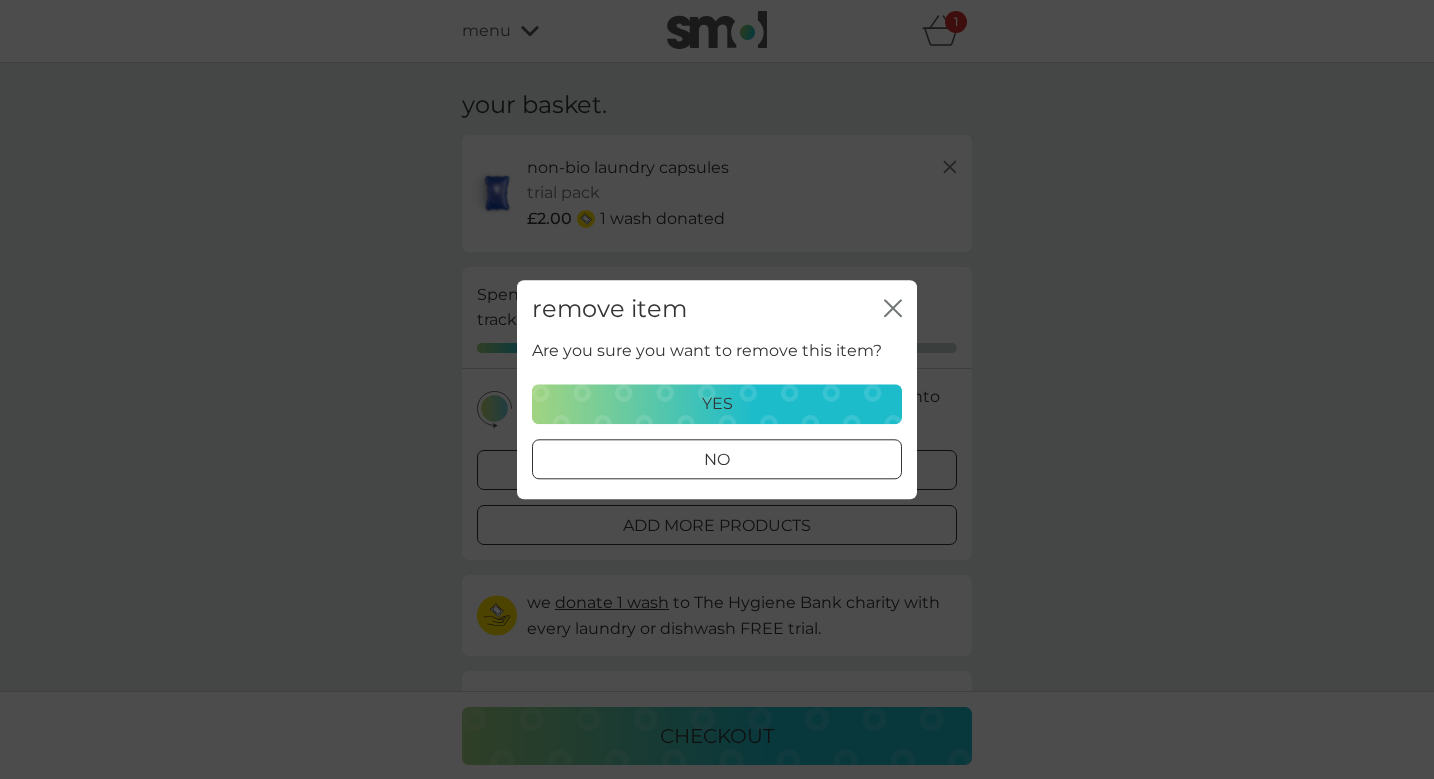 click on "yes" at bounding box center [717, 404] 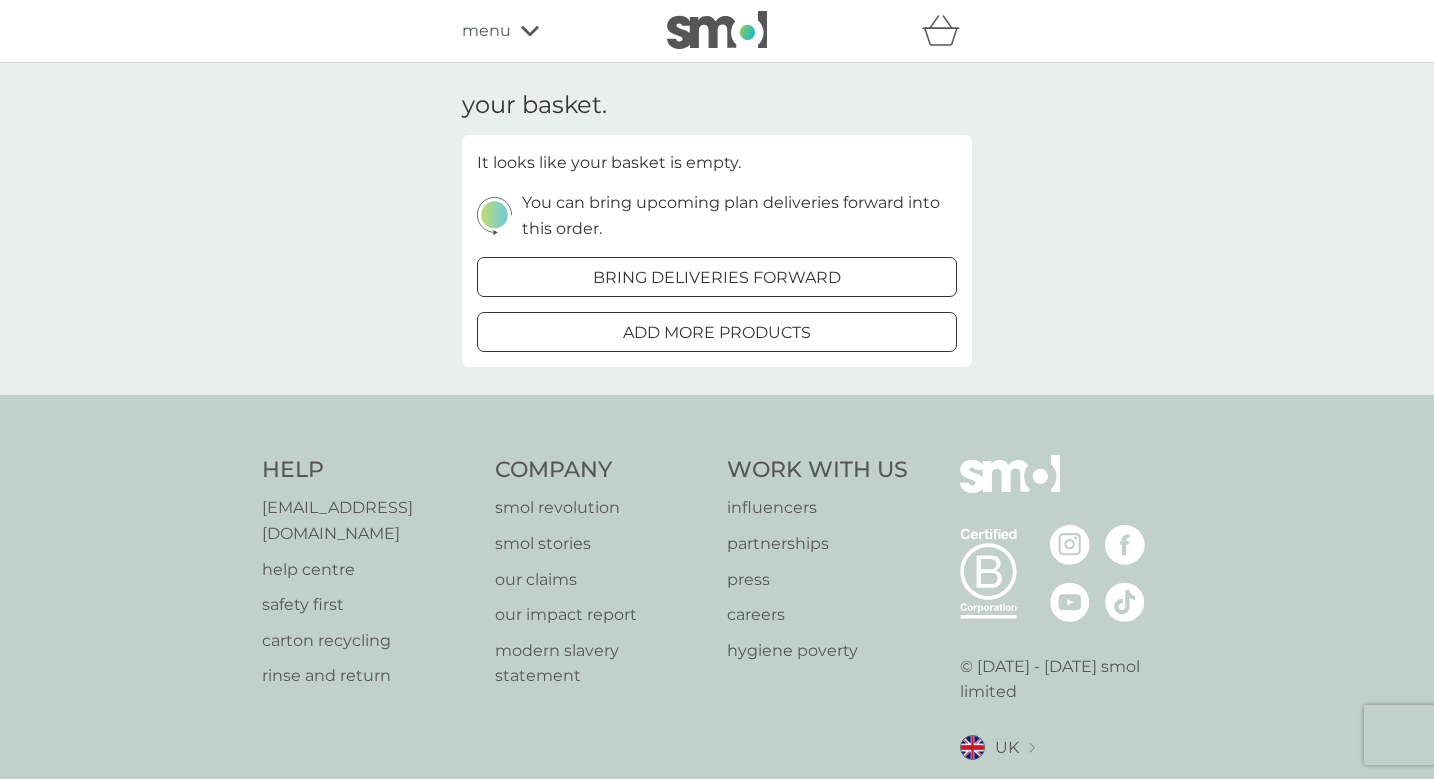 click on "menu" at bounding box center [547, 31] 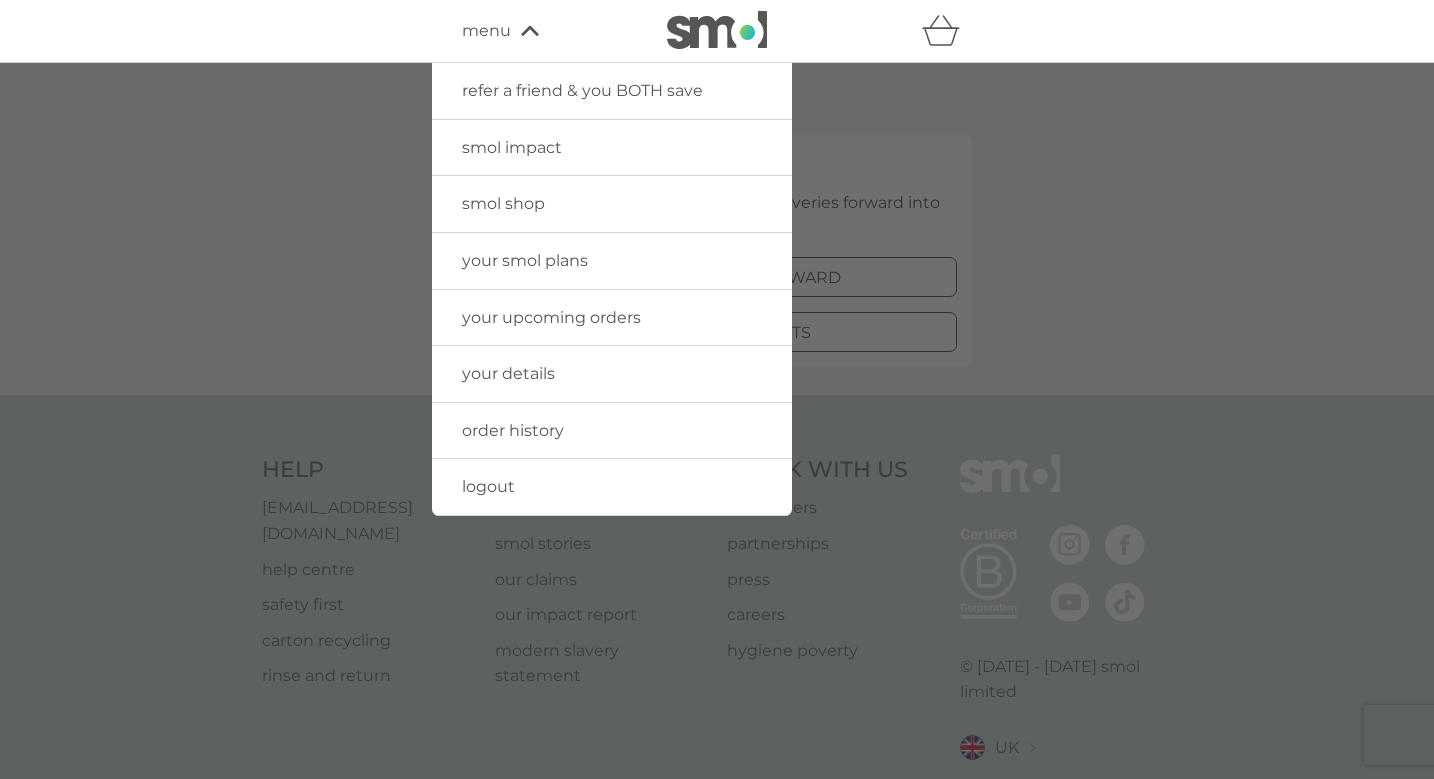 click on "your smol plans" at bounding box center [525, 260] 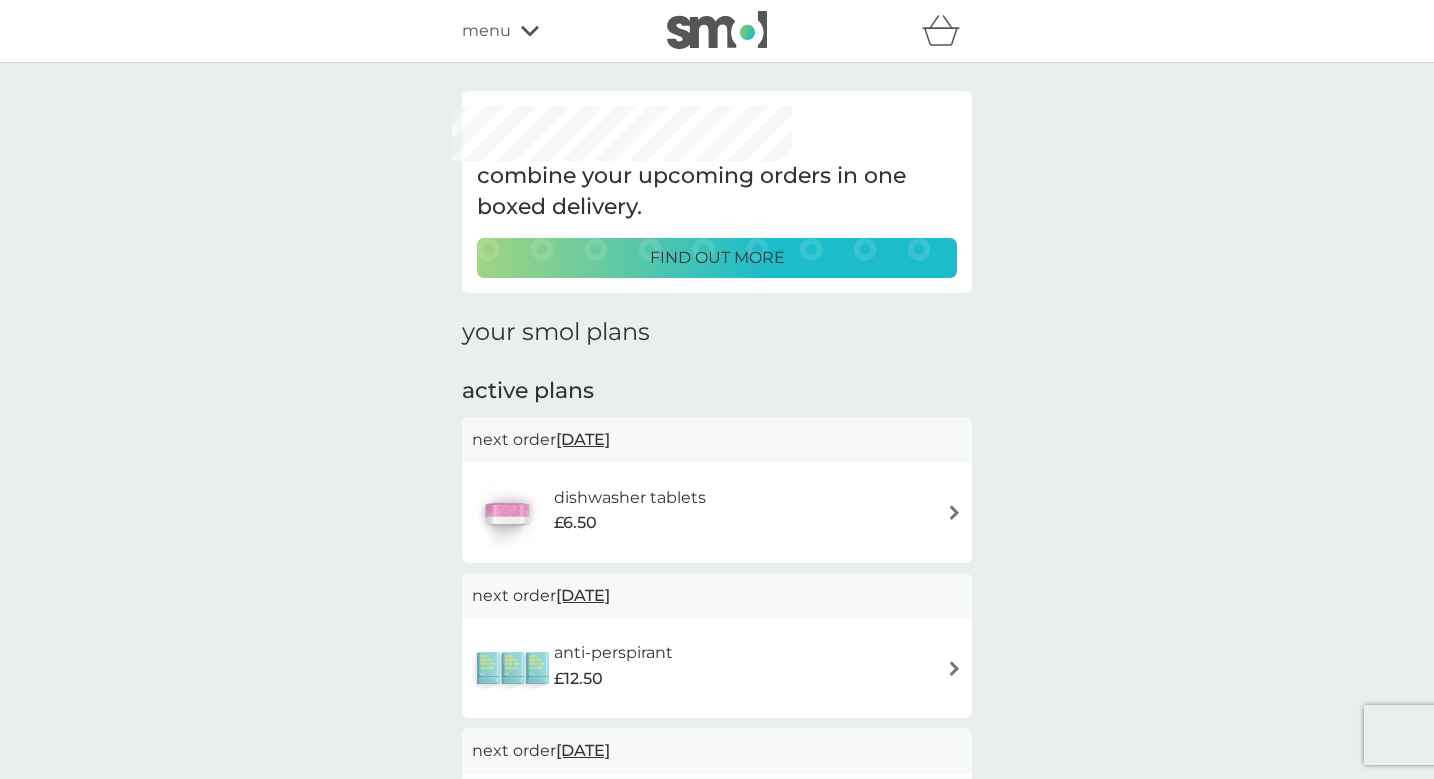click 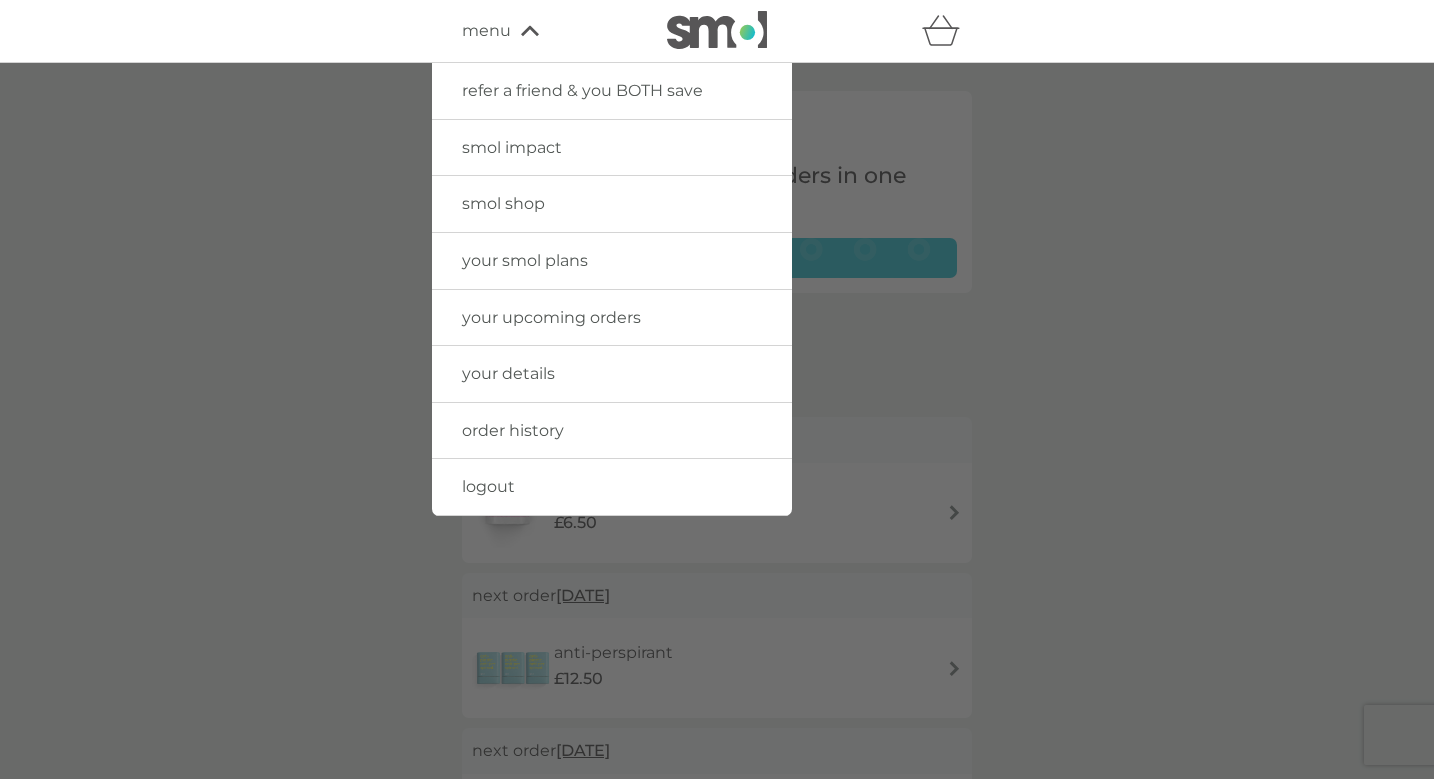 click on "order history" at bounding box center (513, 430) 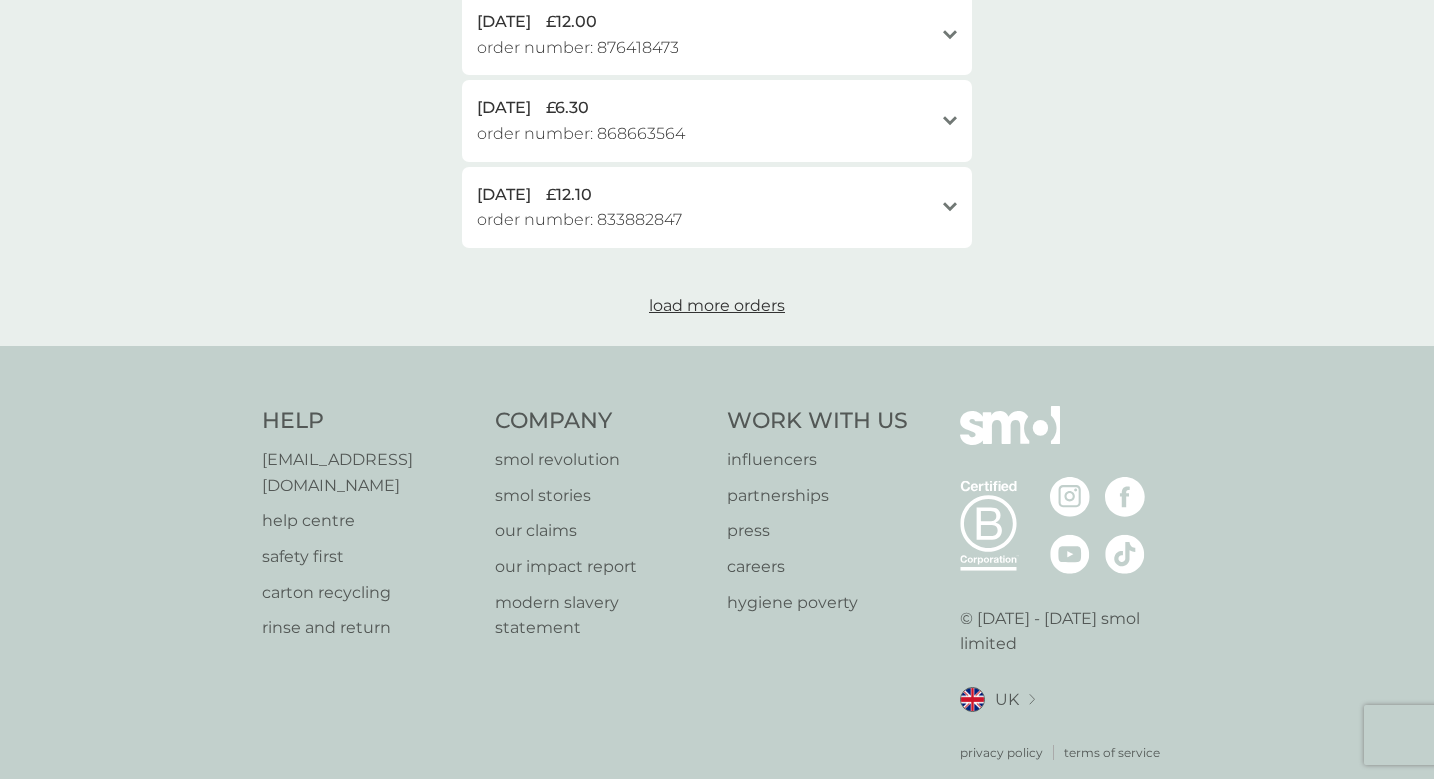 scroll, scrollTop: 962, scrollLeft: 0, axis: vertical 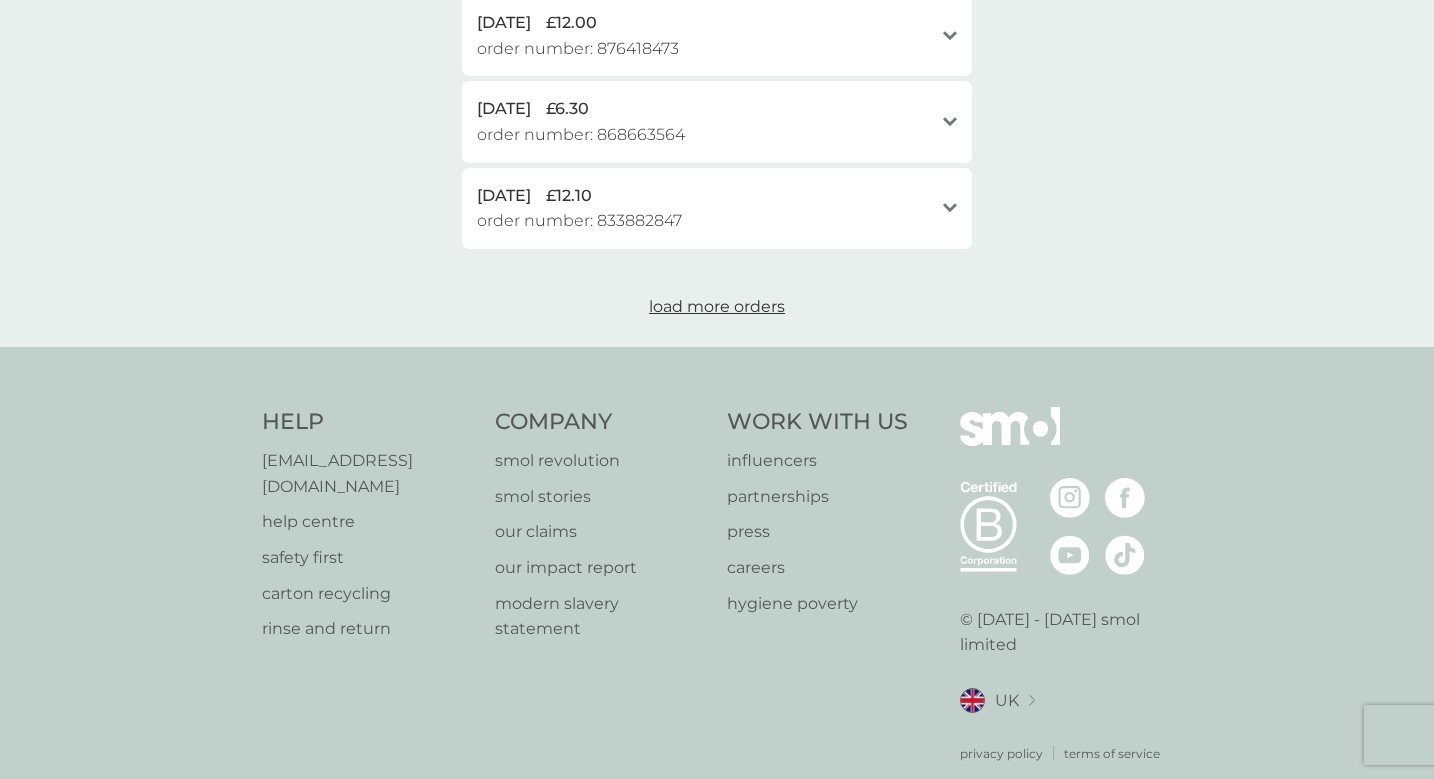 click on "load more orders" at bounding box center [717, 306] 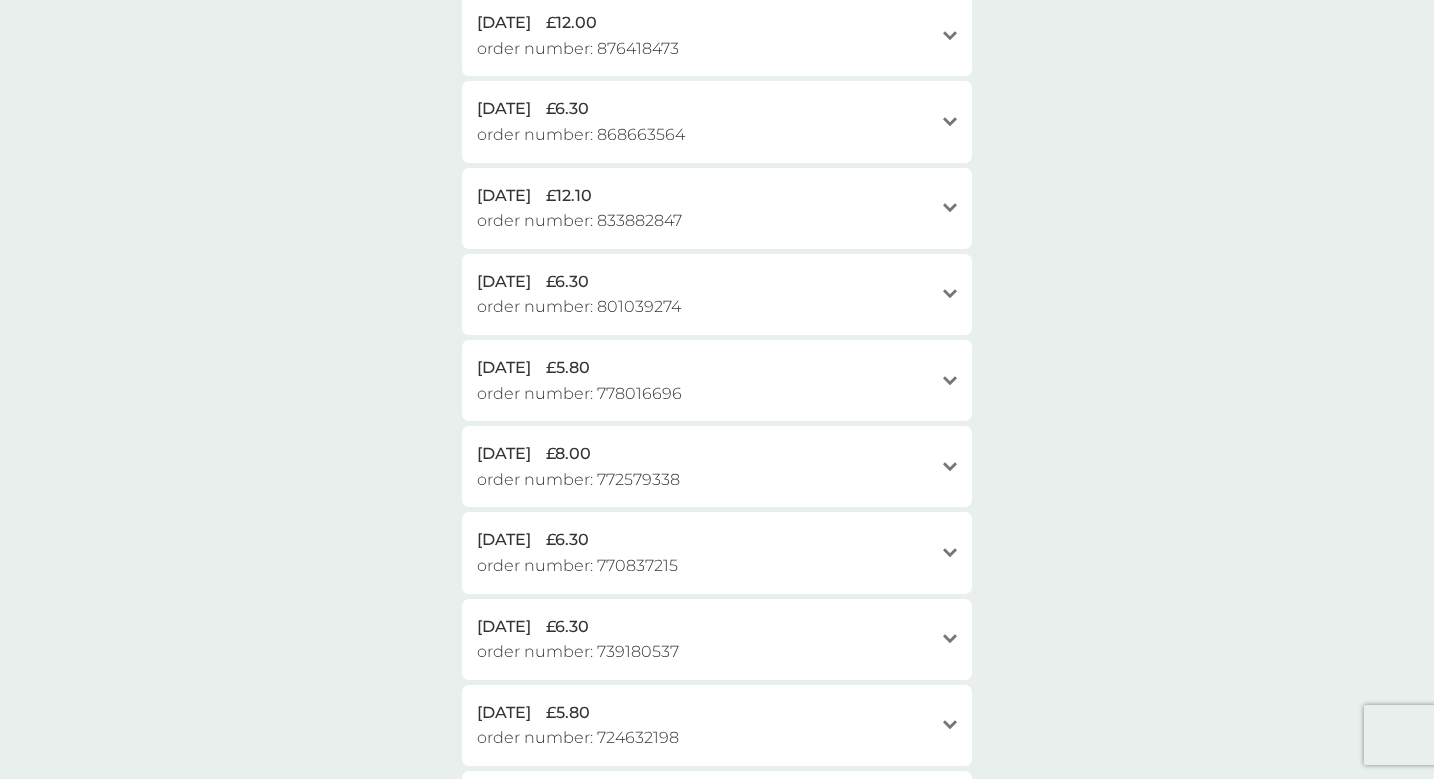 click on "open" at bounding box center (950, 208) 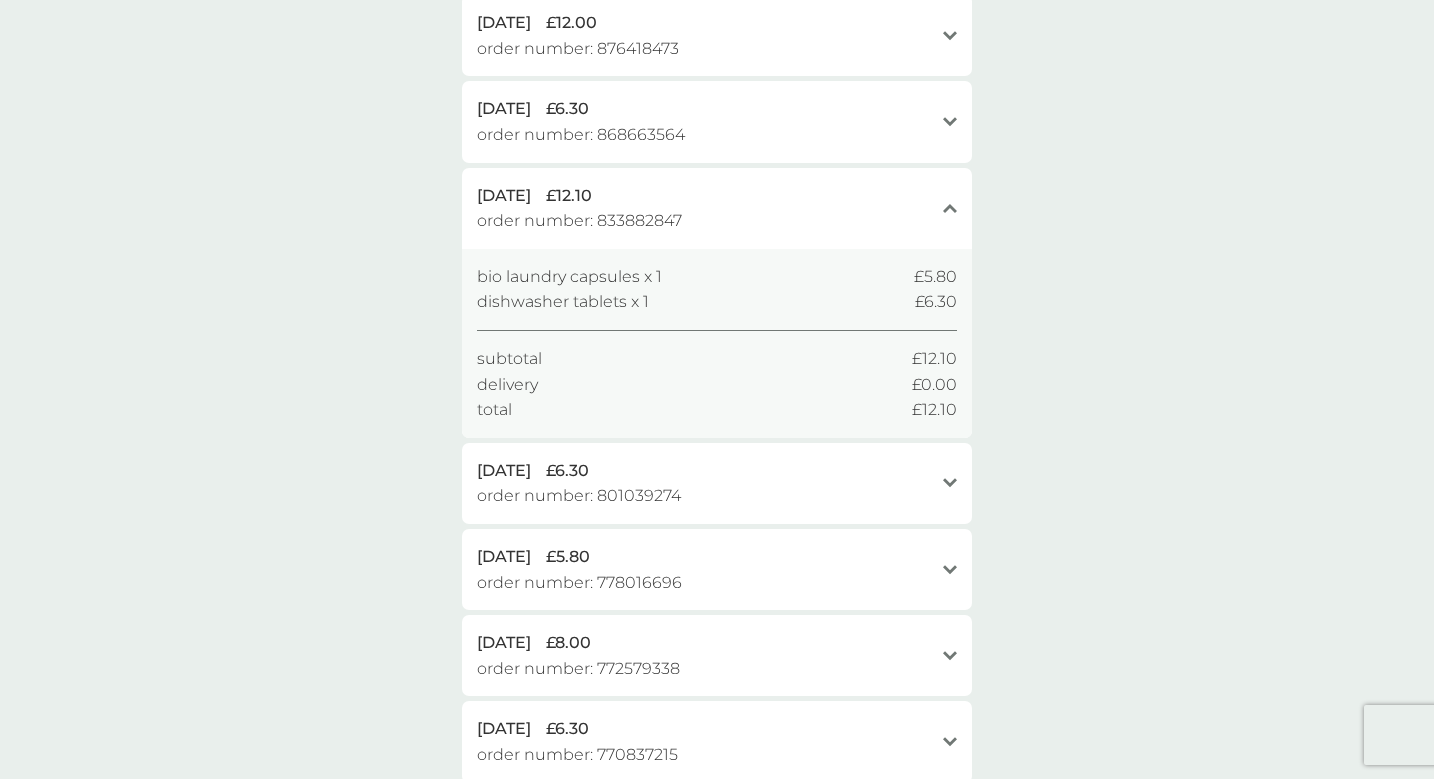 click on "close" at bounding box center [950, 208] 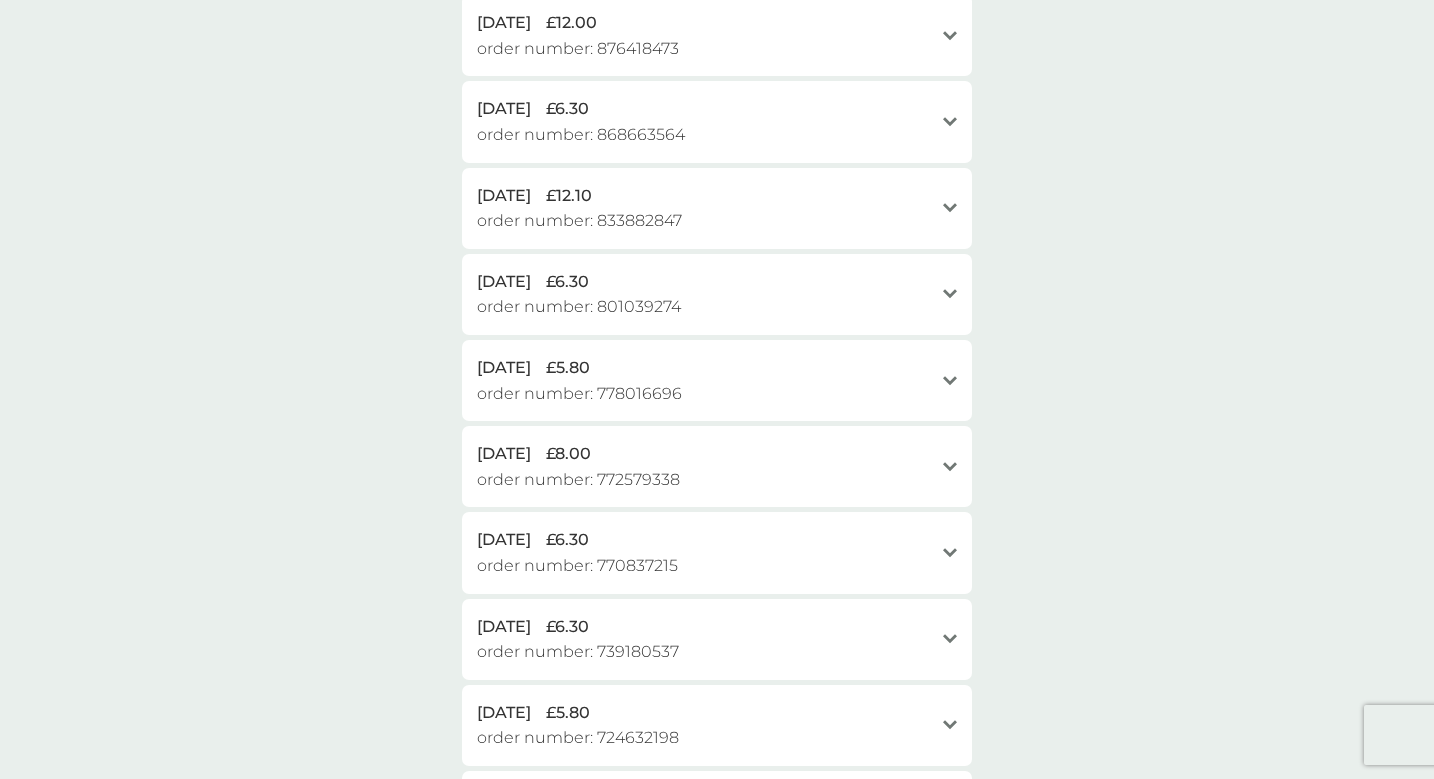 click on "open" at bounding box center (950, 380) 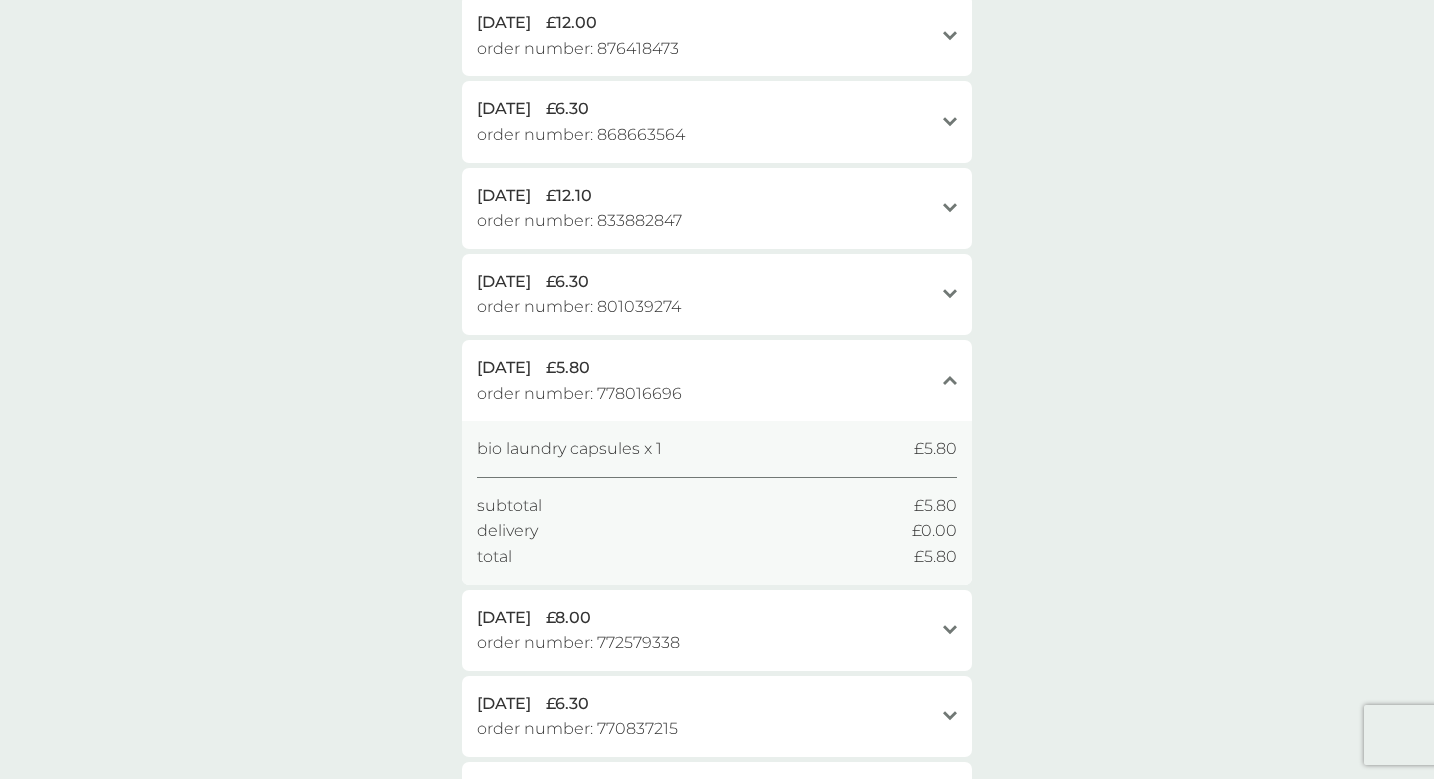 click on "close" at bounding box center [950, 380] 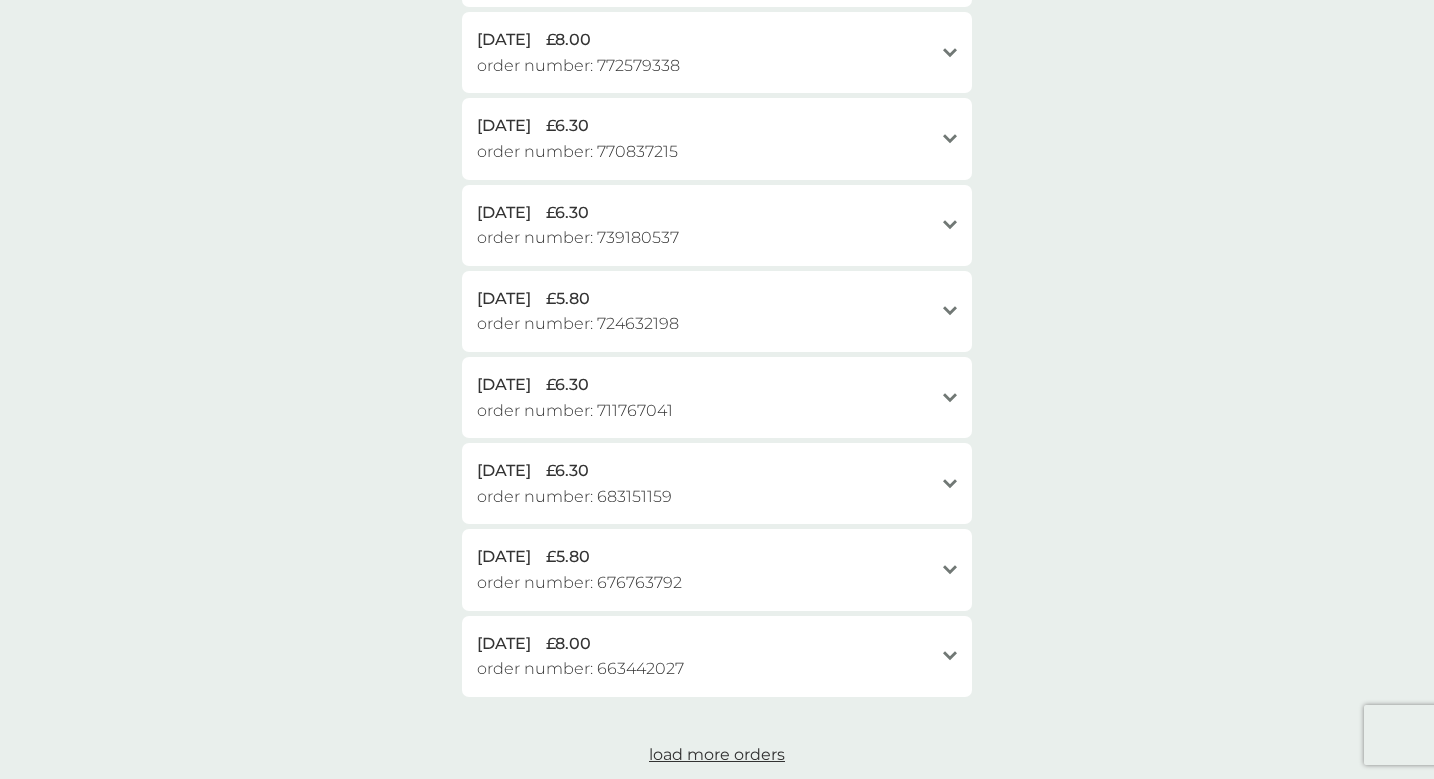 scroll, scrollTop: 1382, scrollLeft: 0, axis: vertical 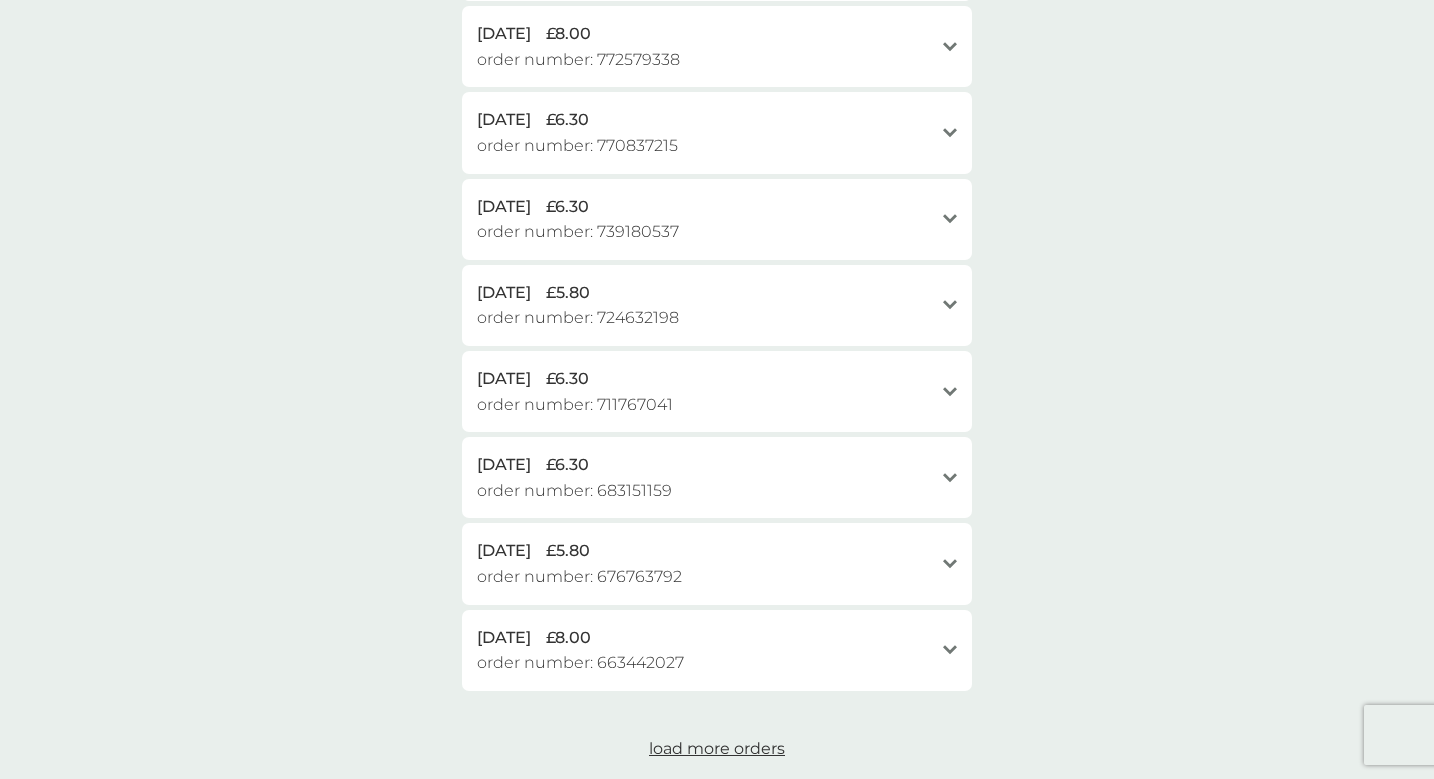 click on "open" 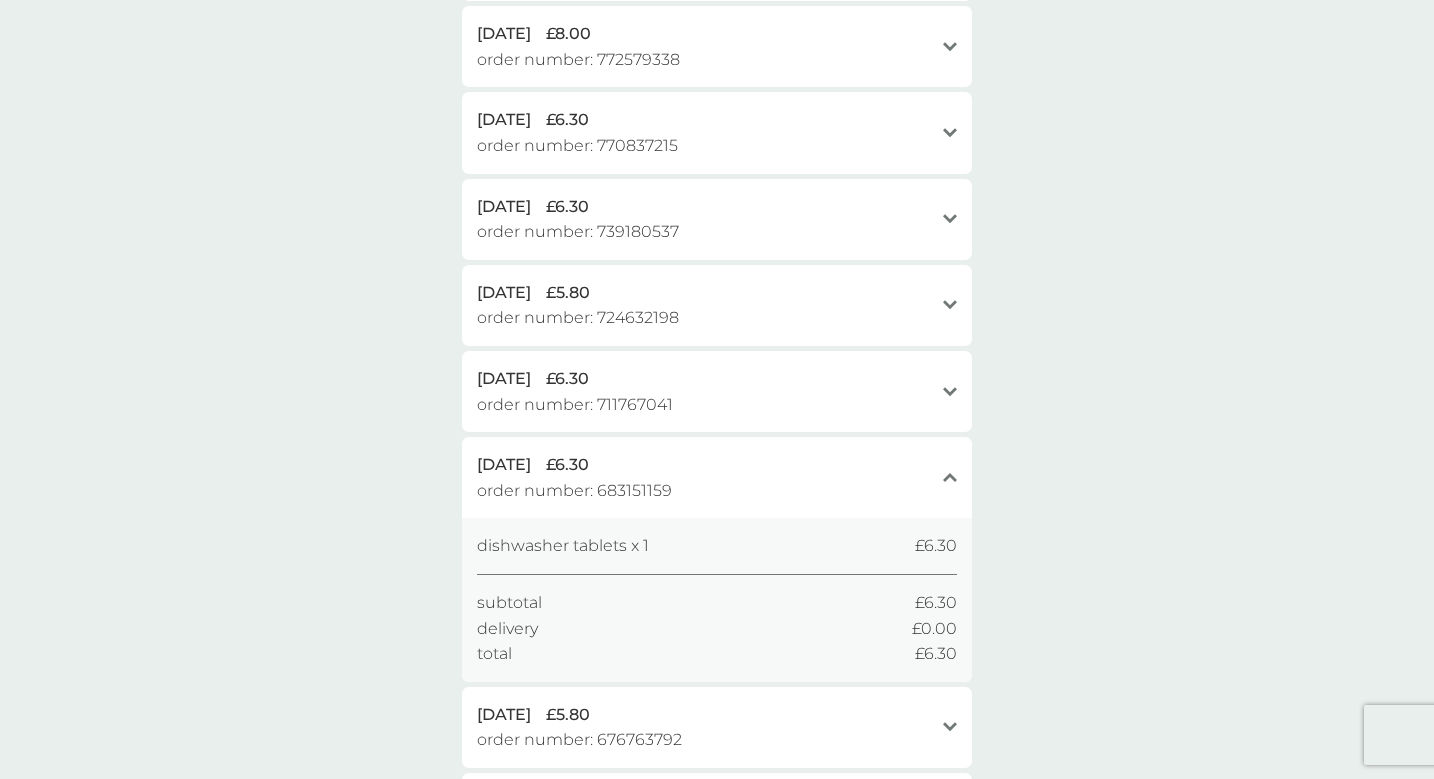 click on "[DATE] £6.30 order number:   711767041 open" at bounding box center (717, 391) 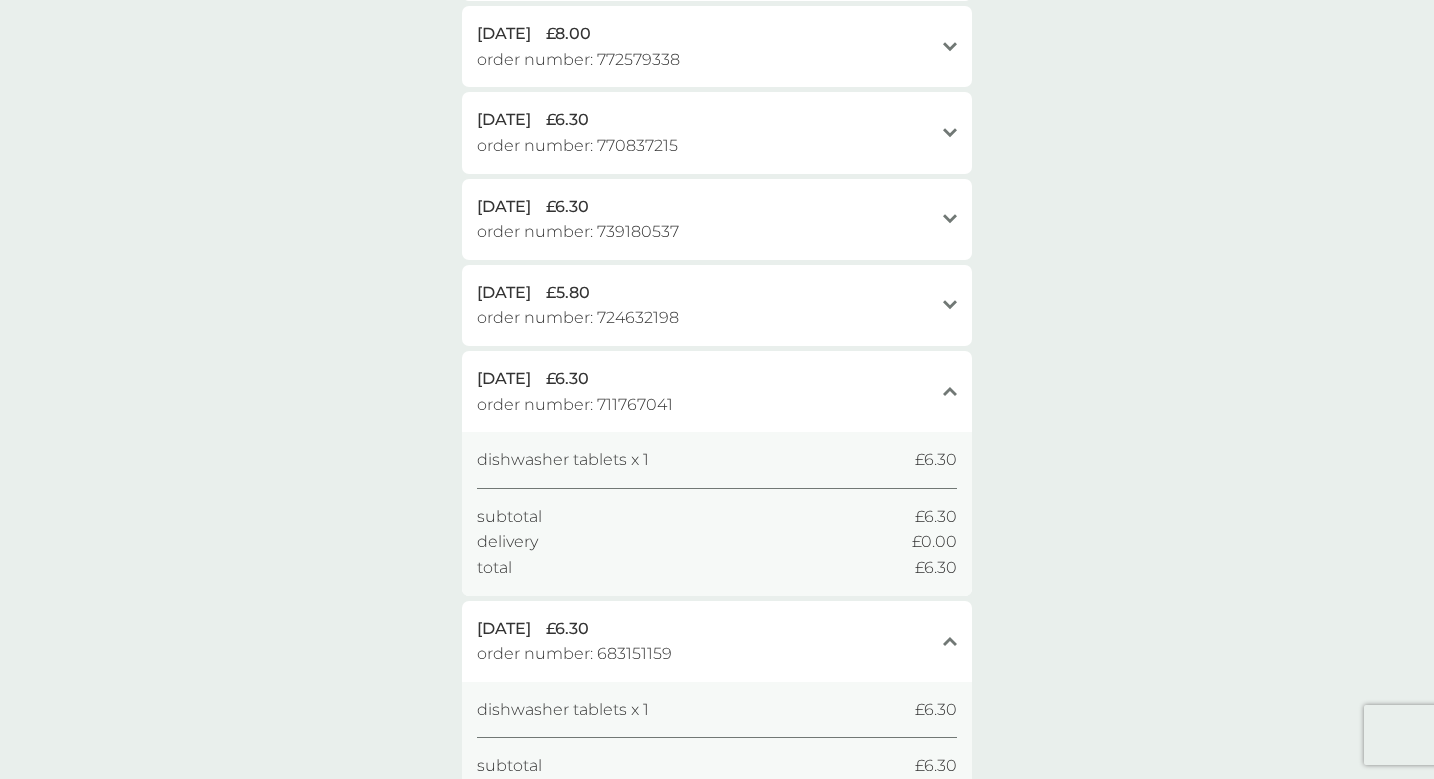 click on "close" at bounding box center [950, 641] 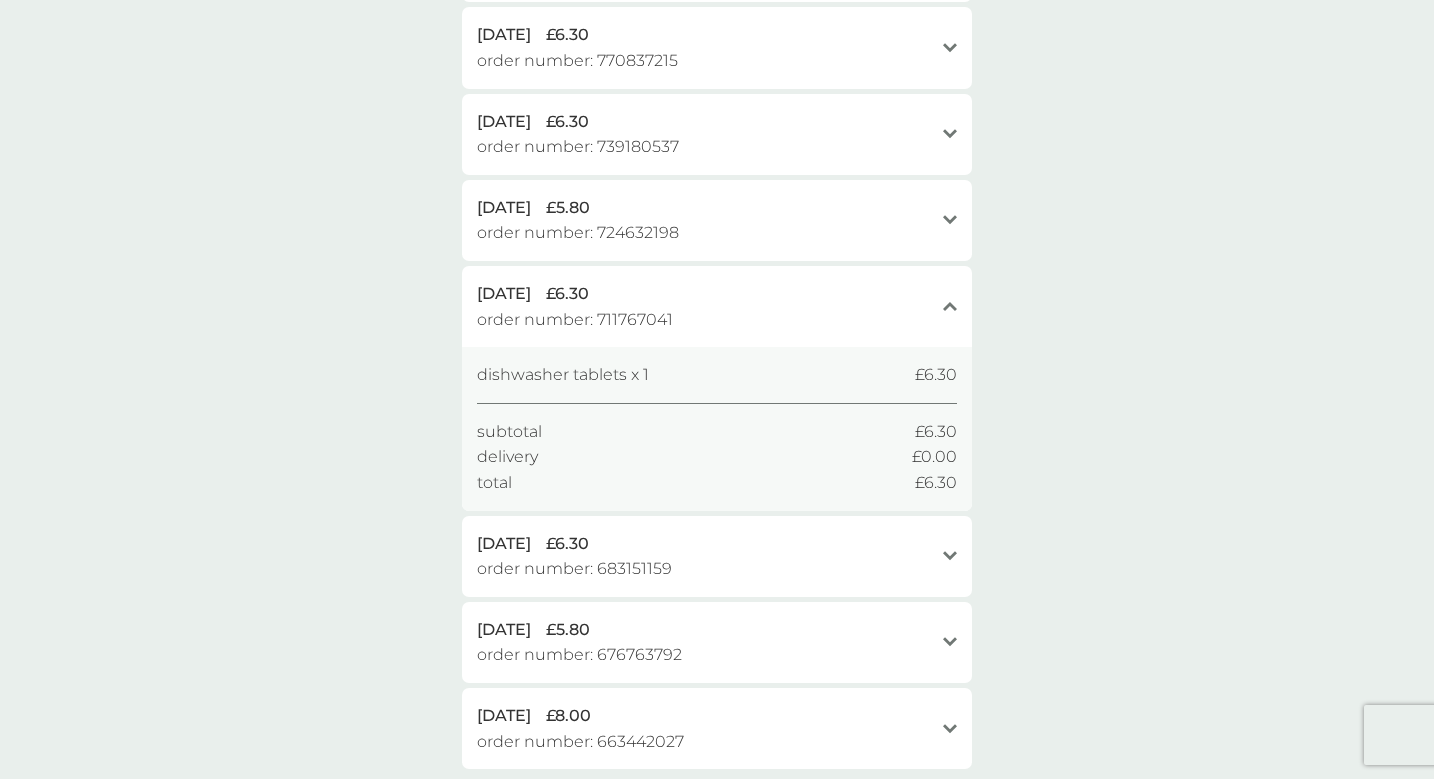 click on "open" at bounding box center (950, 642) 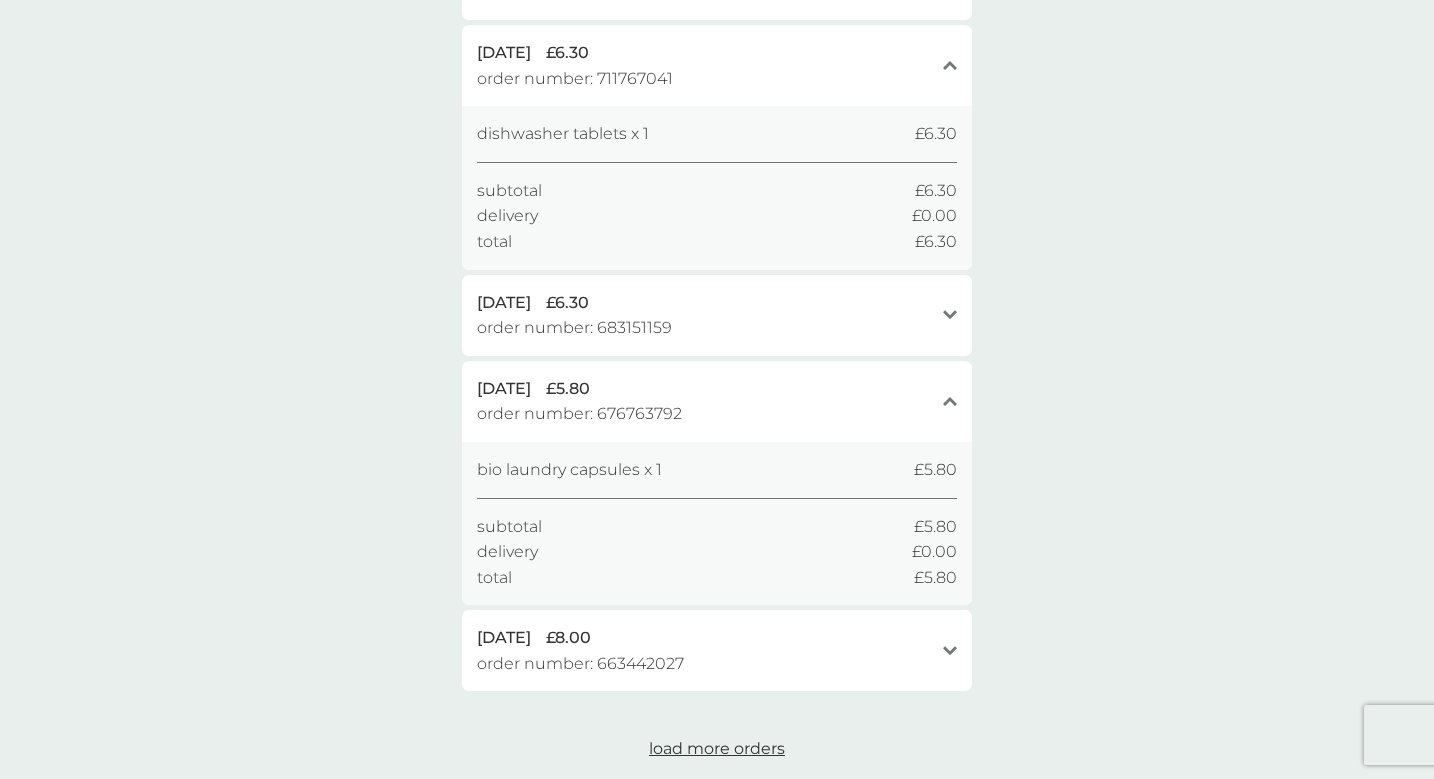 scroll, scrollTop: 1713, scrollLeft: 0, axis: vertical 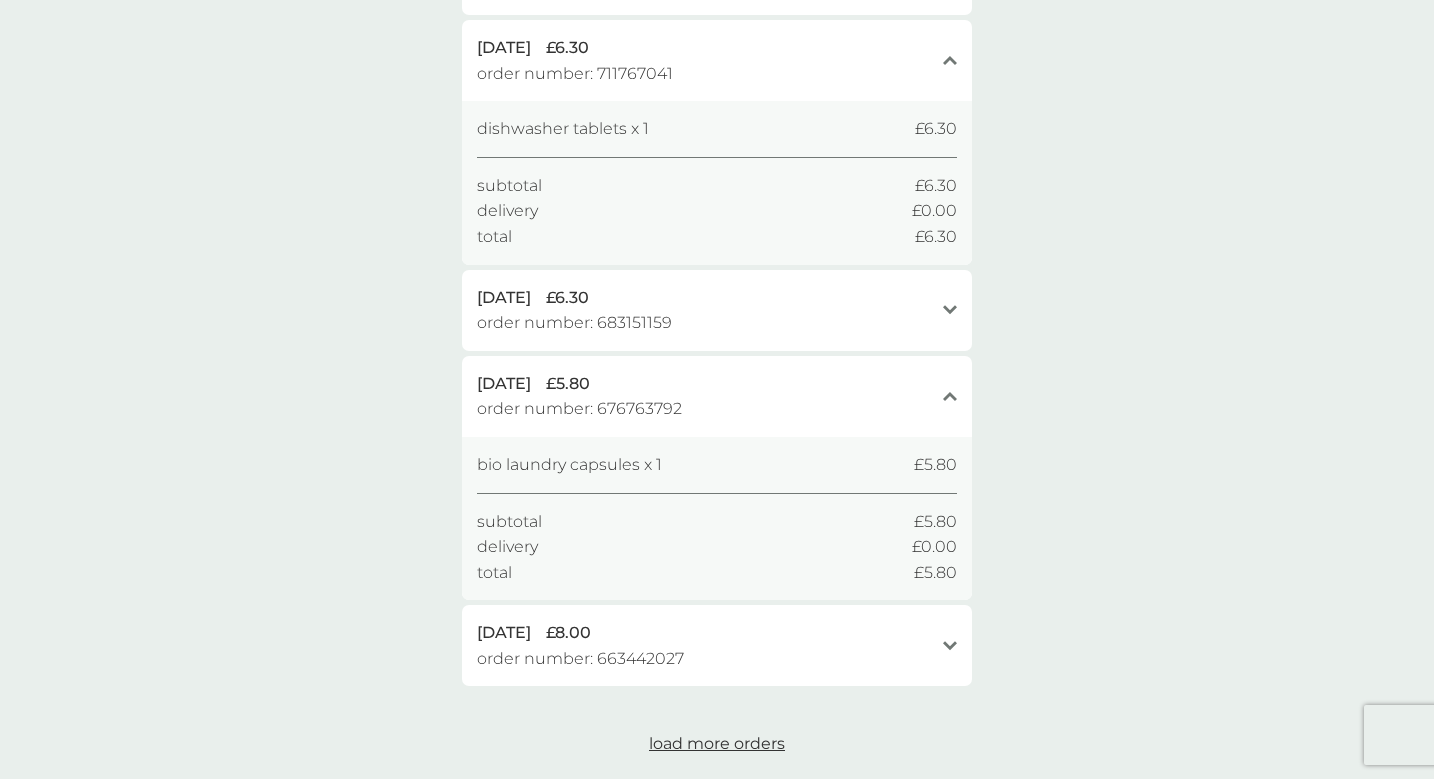 click on "close" 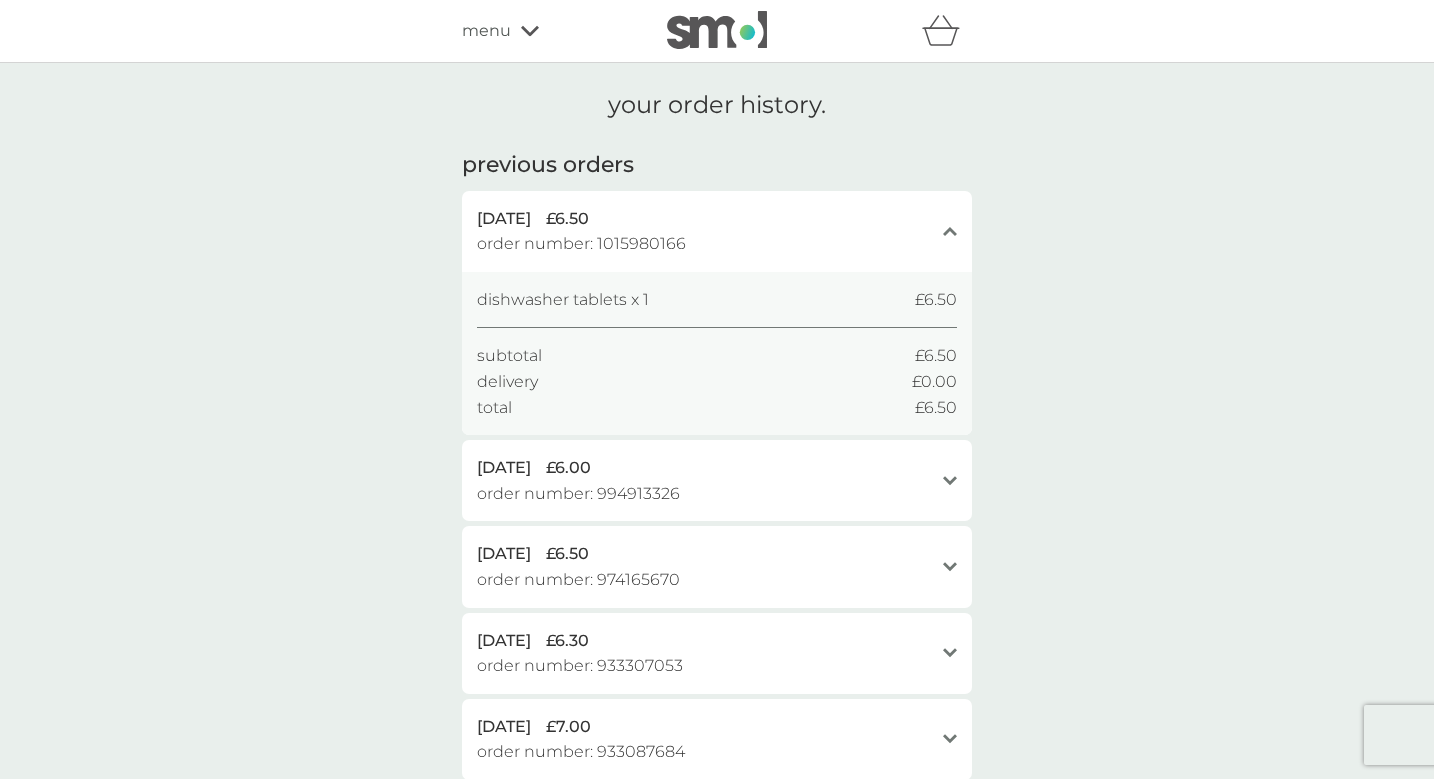 scroll, scrollTop: 0, scrollLeft: 0, axis: both 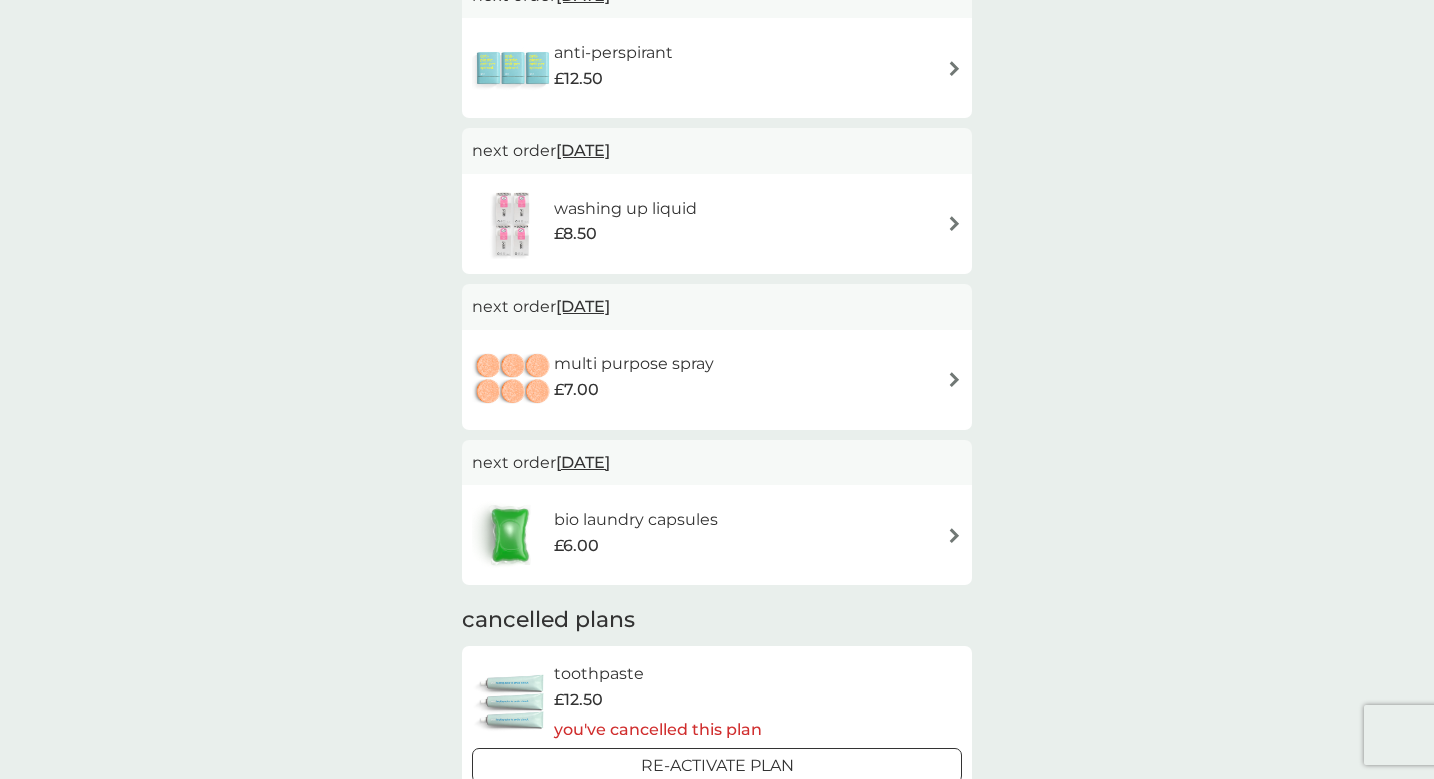click on "bio laundry capsules £6.00" at bounding box center [717, 535] 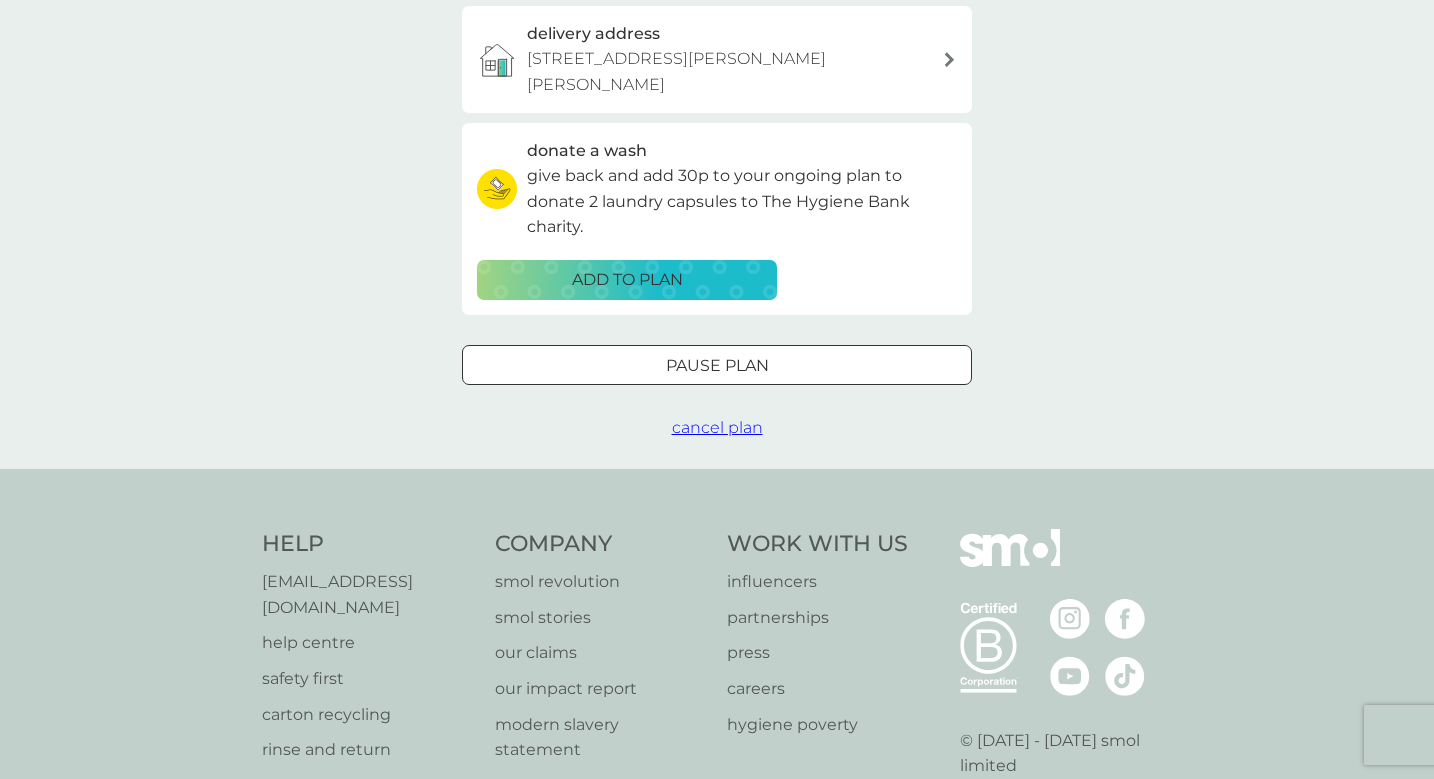 scroll, scrollTop: 0, scrollLeft: 0, axis: both 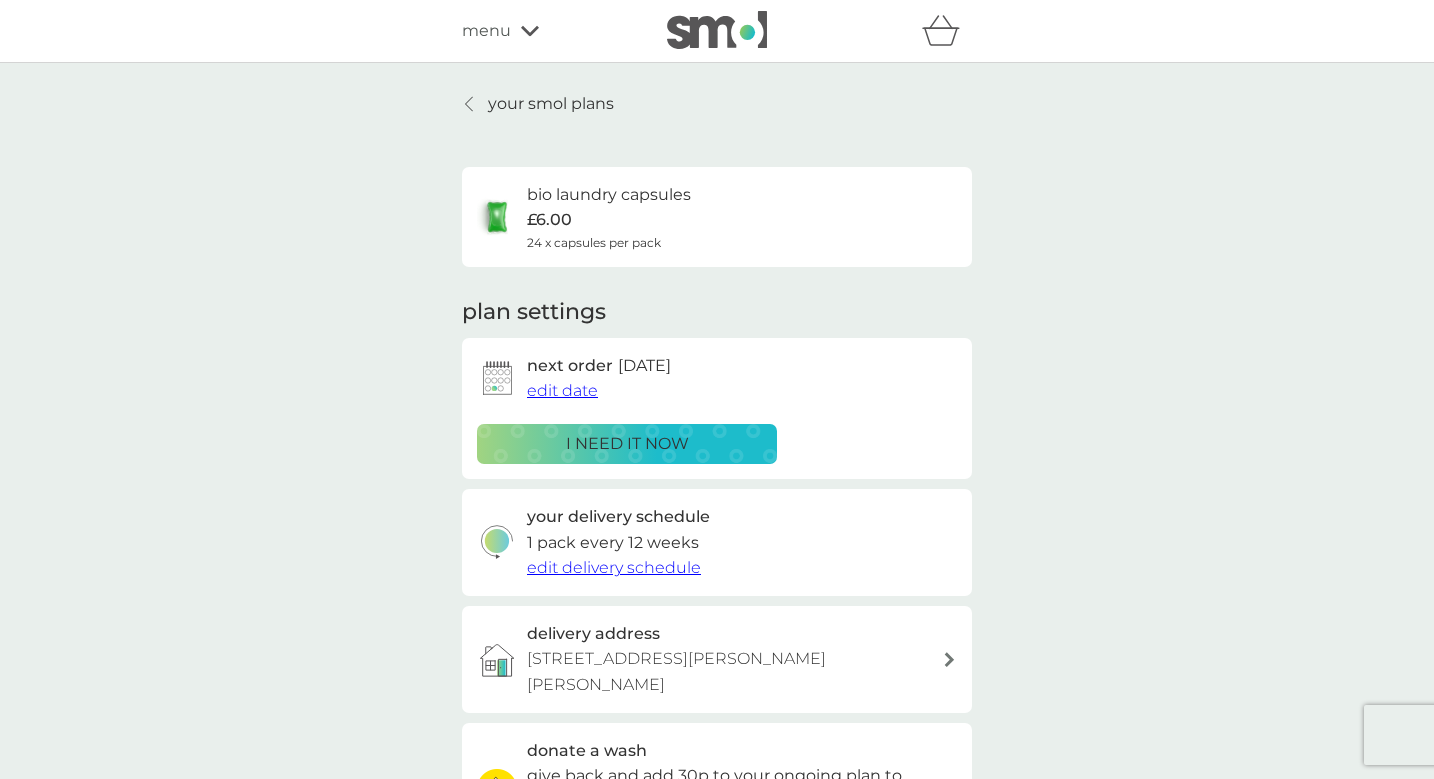click on "edit date" at bounding box center [562, 390] 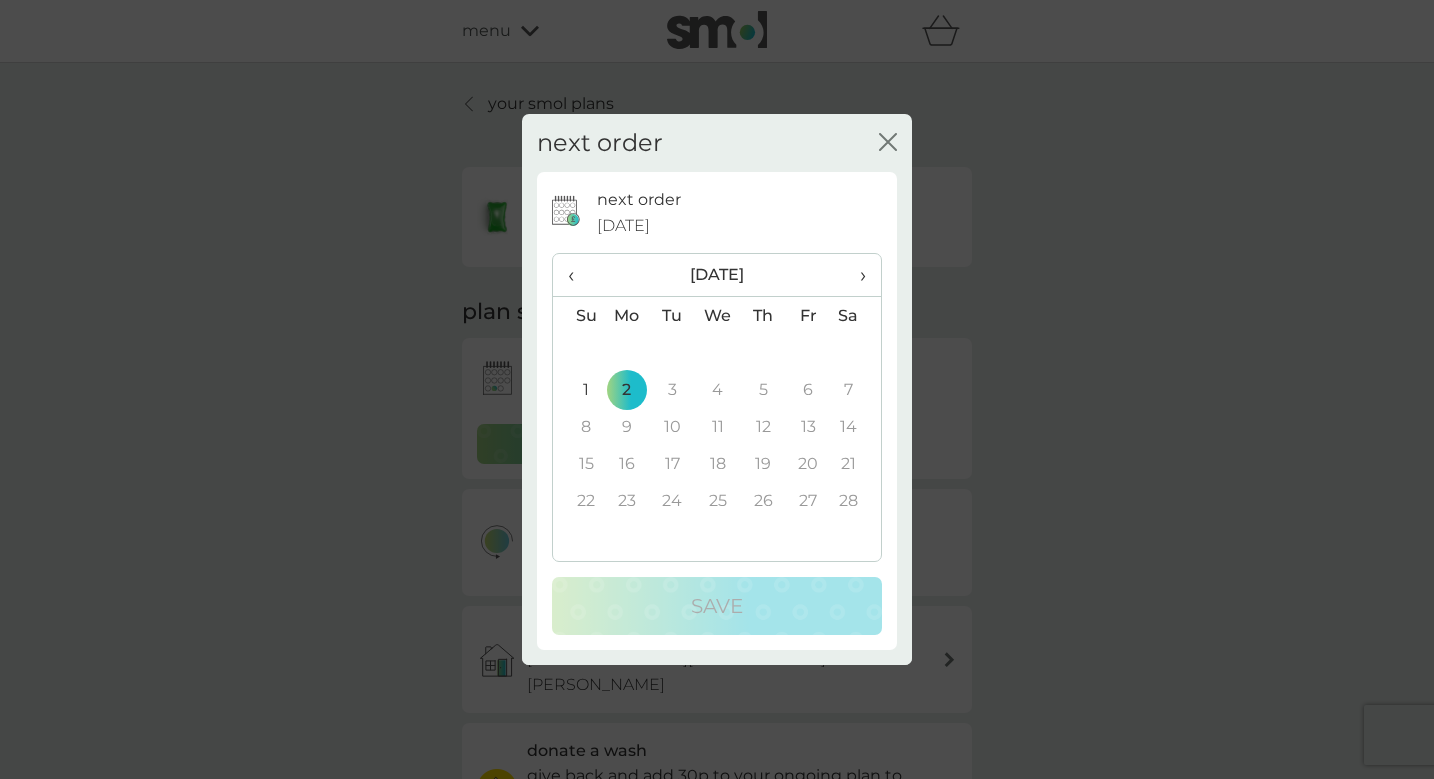 click on "close" 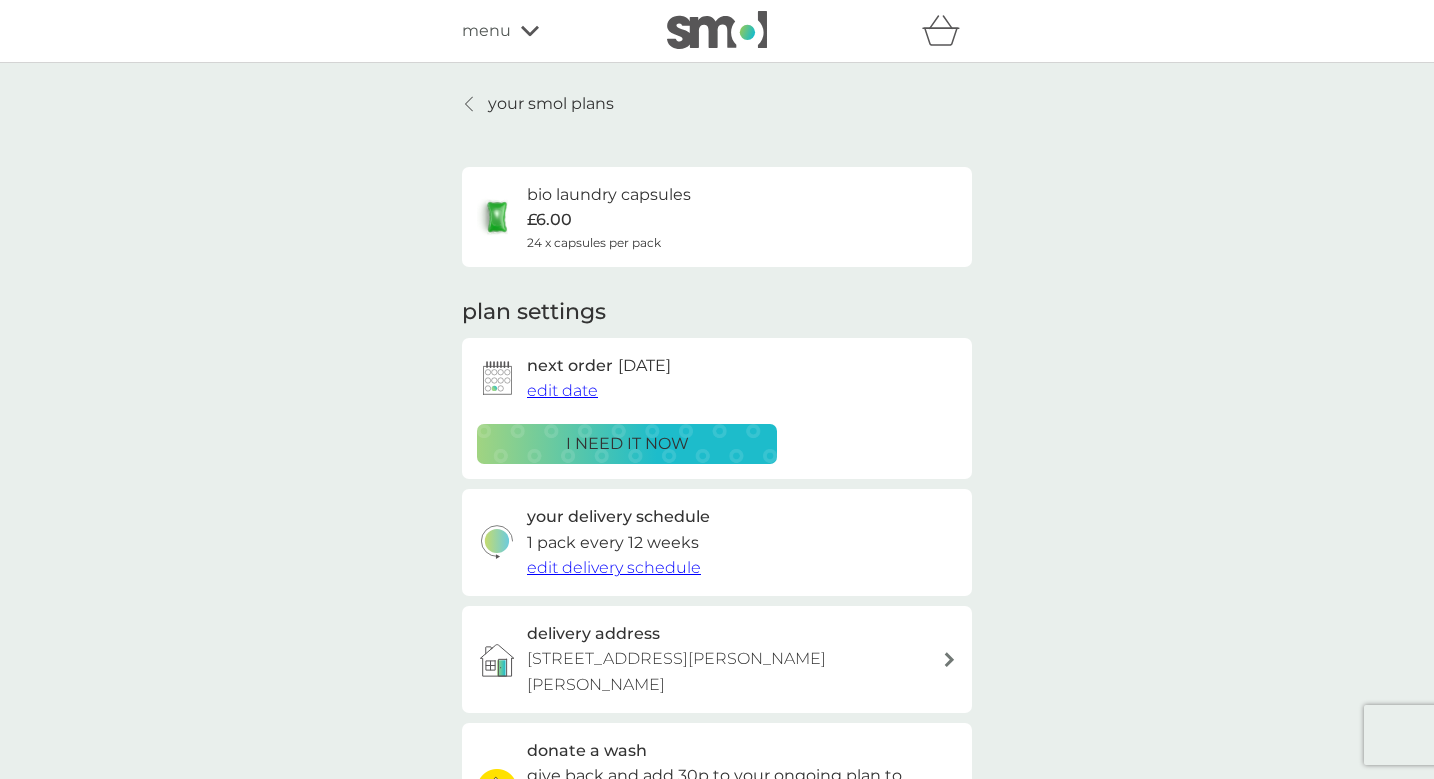 click on "edit date" at bounding box center [562, 390] 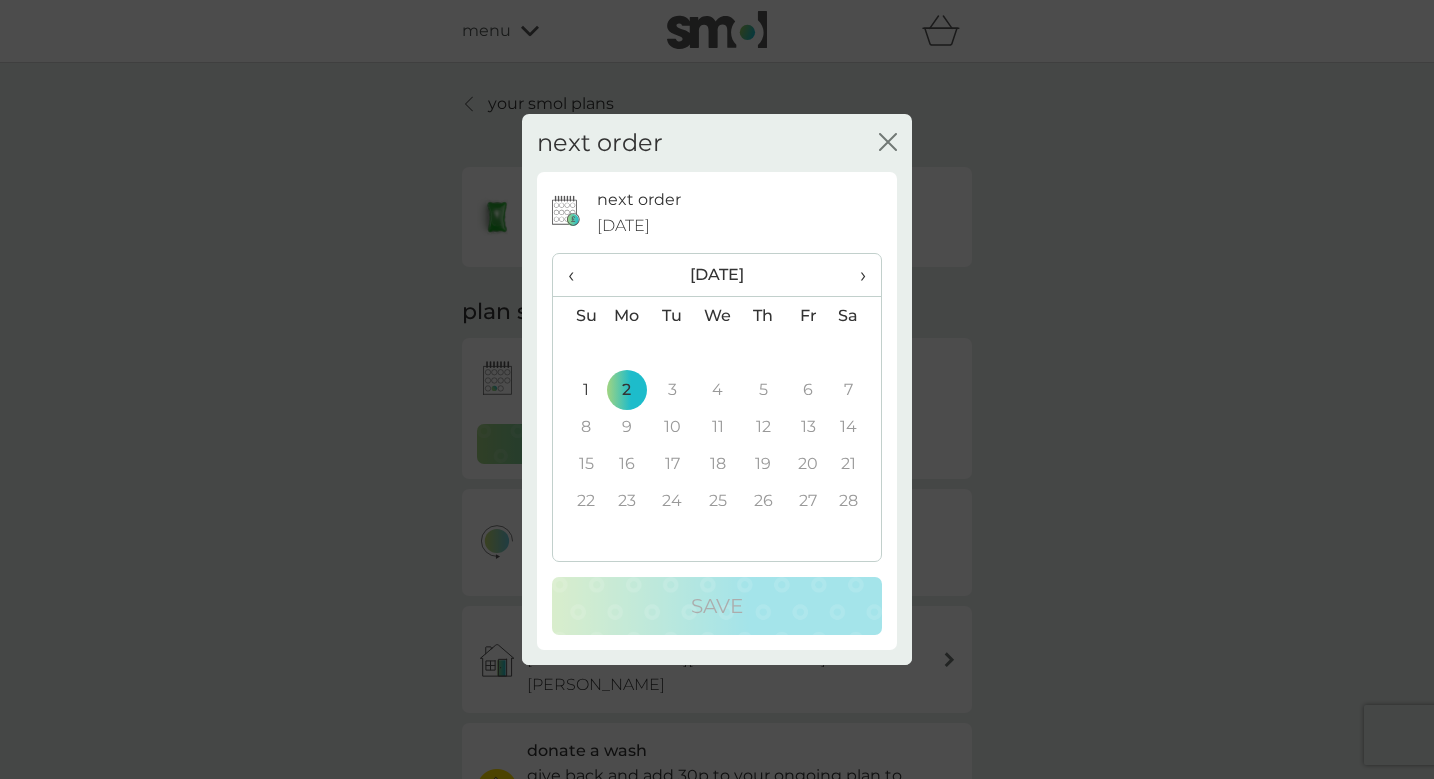 click on "‹" at bounding box center [578, 275] 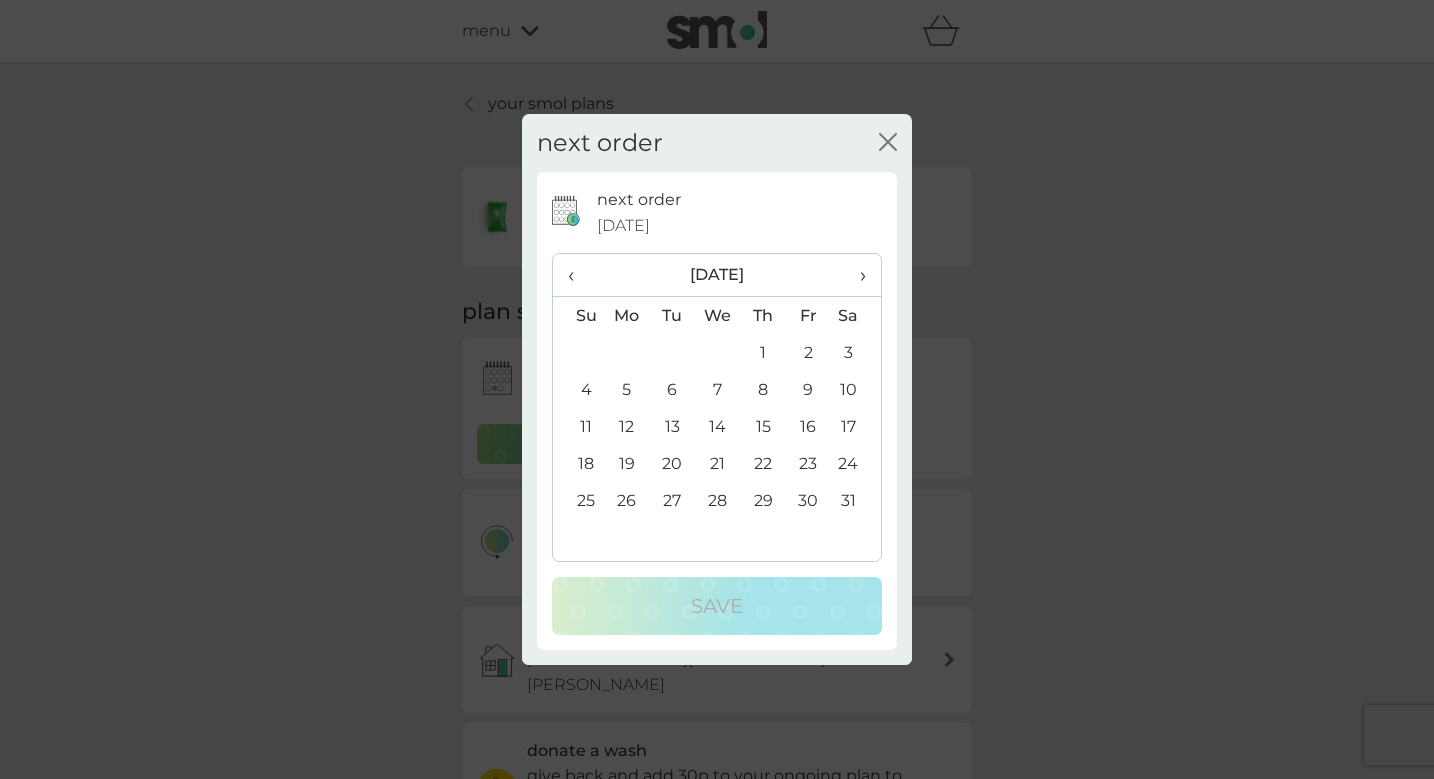 click on "‹" at bounding box center (578, 275) 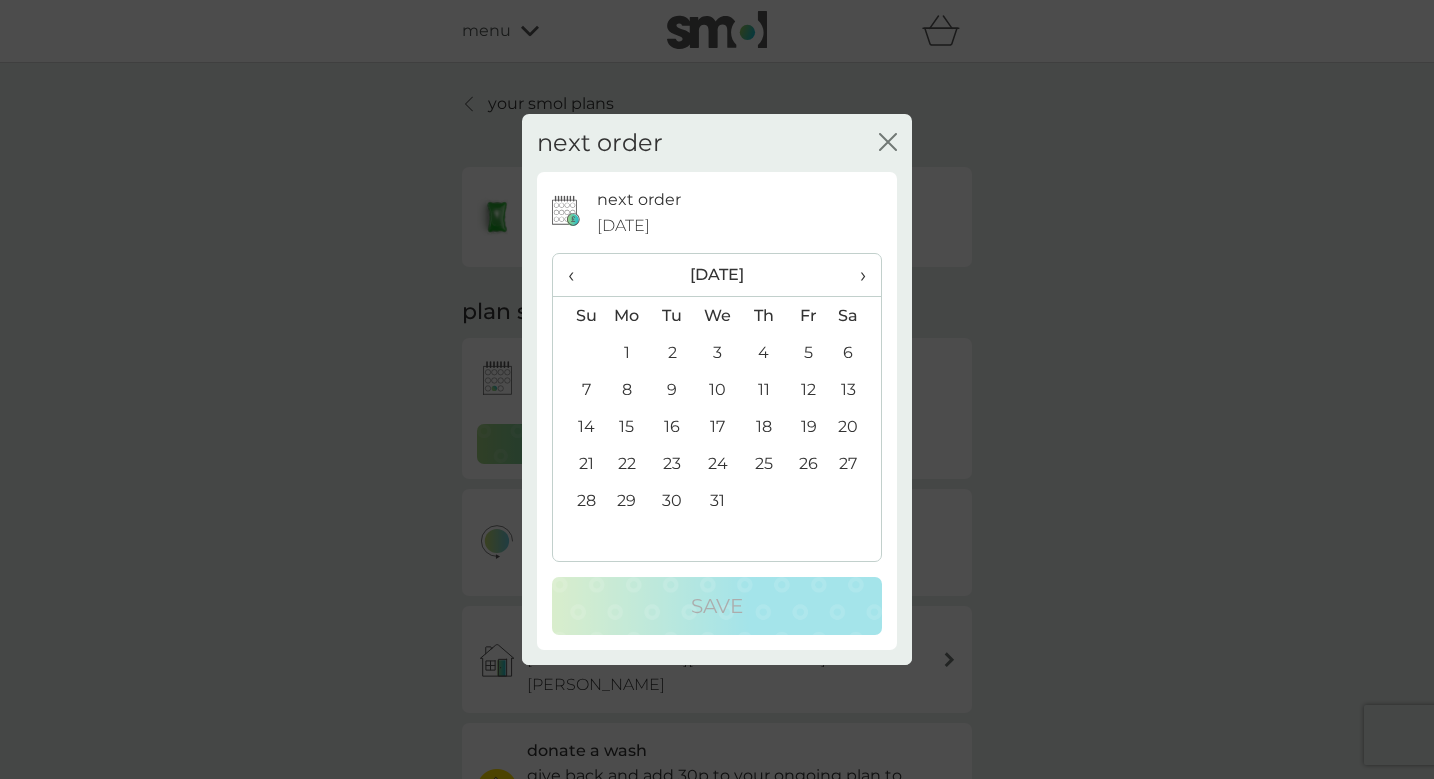 click on "‹" at bounding box center (578, 275) 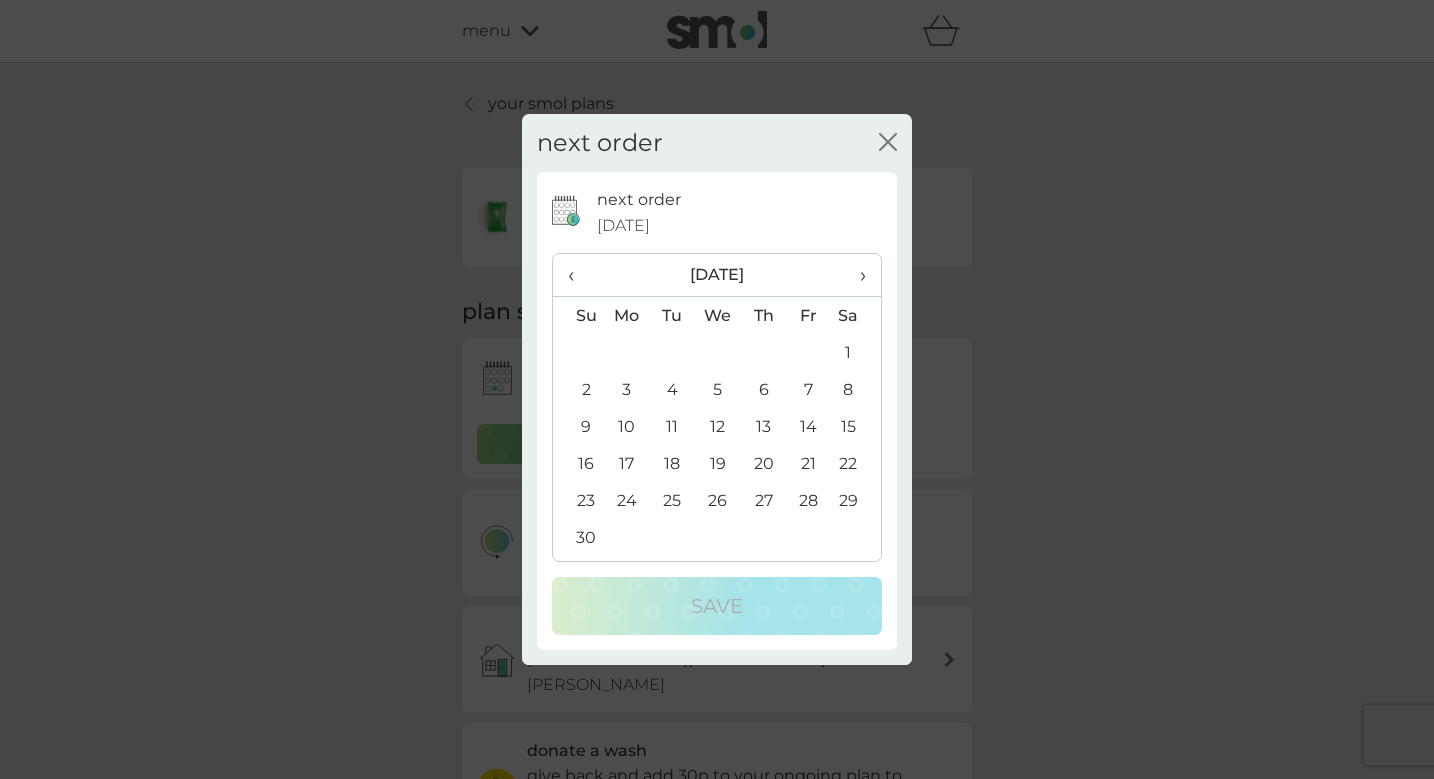 click on "‹" at bounding box center [578, 275] 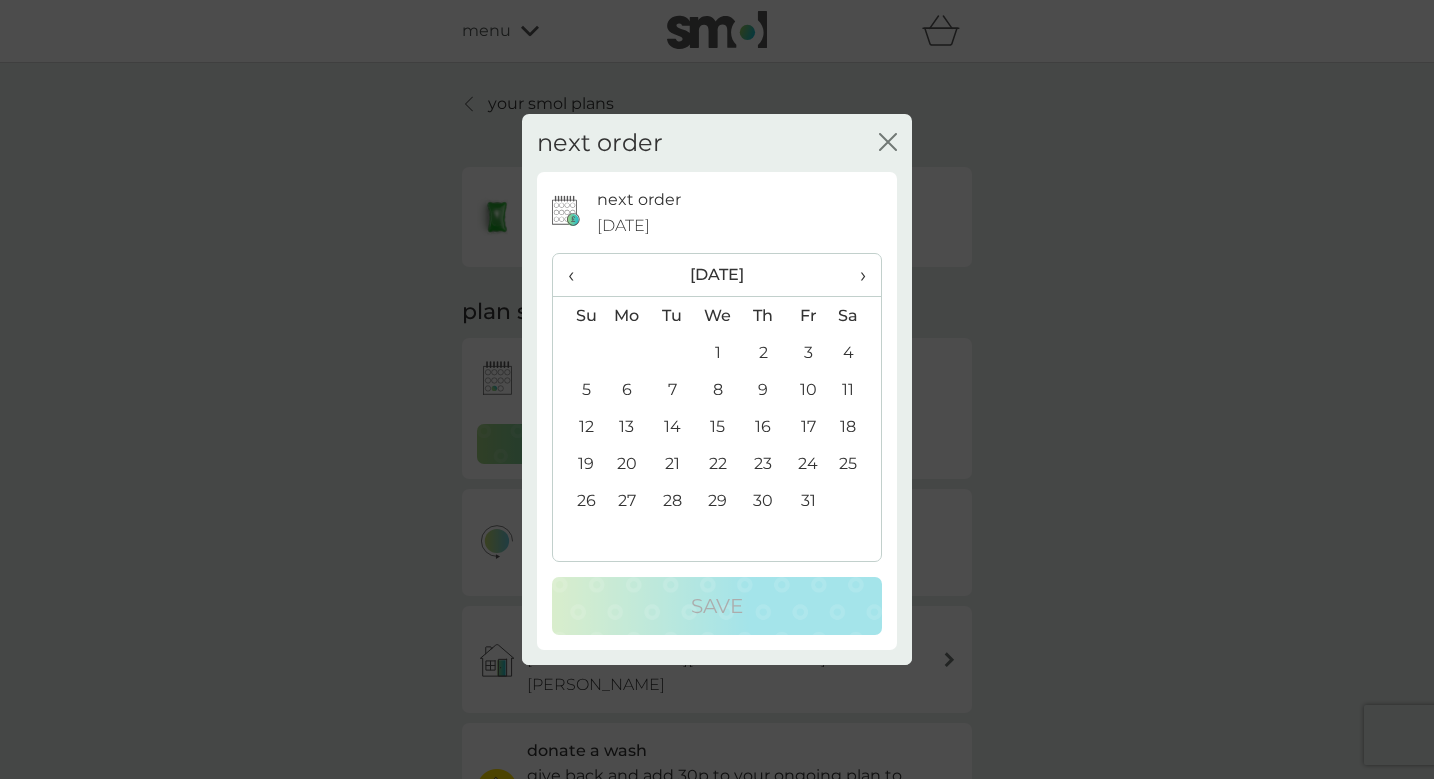 click on "‹" at bounding box center (578, 275) 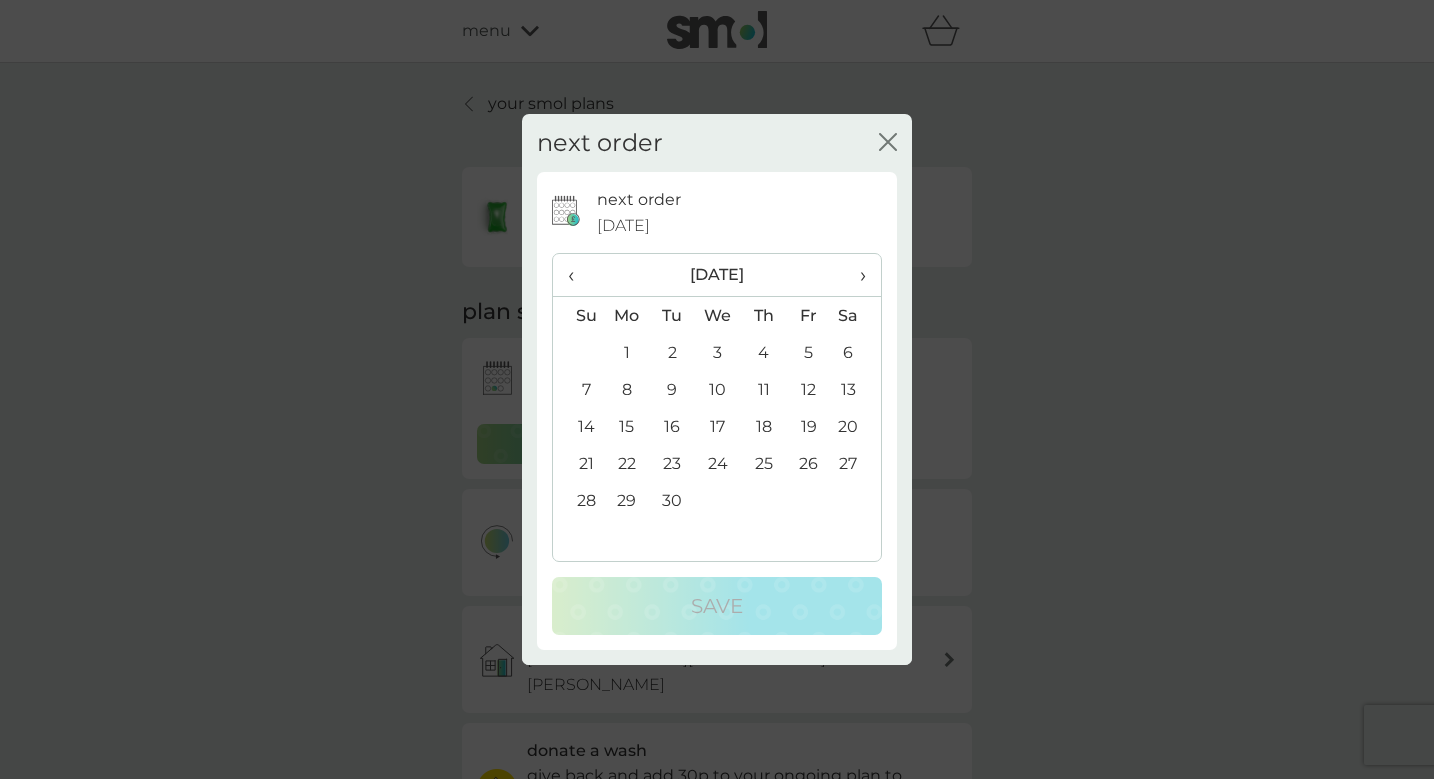 click on "‹" at bounding box center [578, 275] 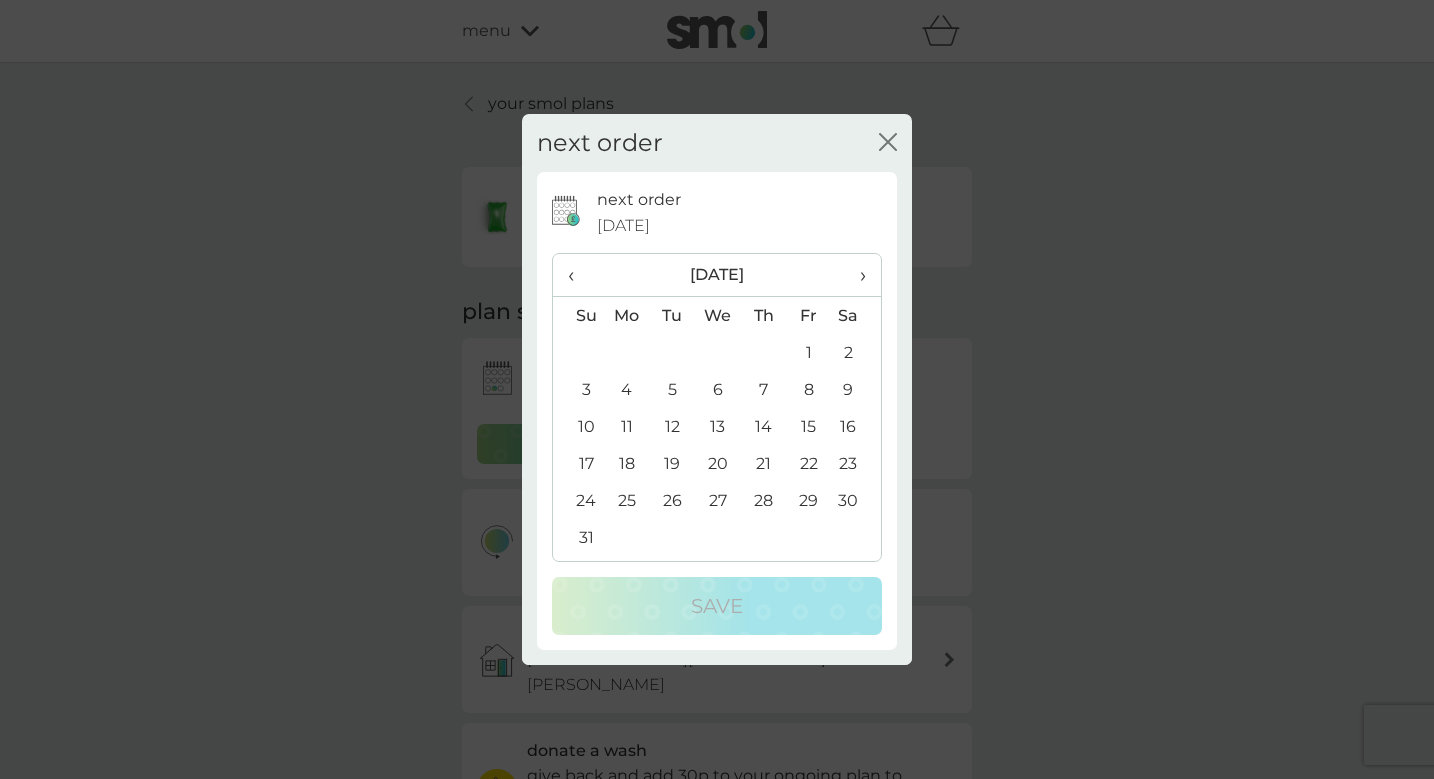 click on "‹" at bounding box center (578, 275) 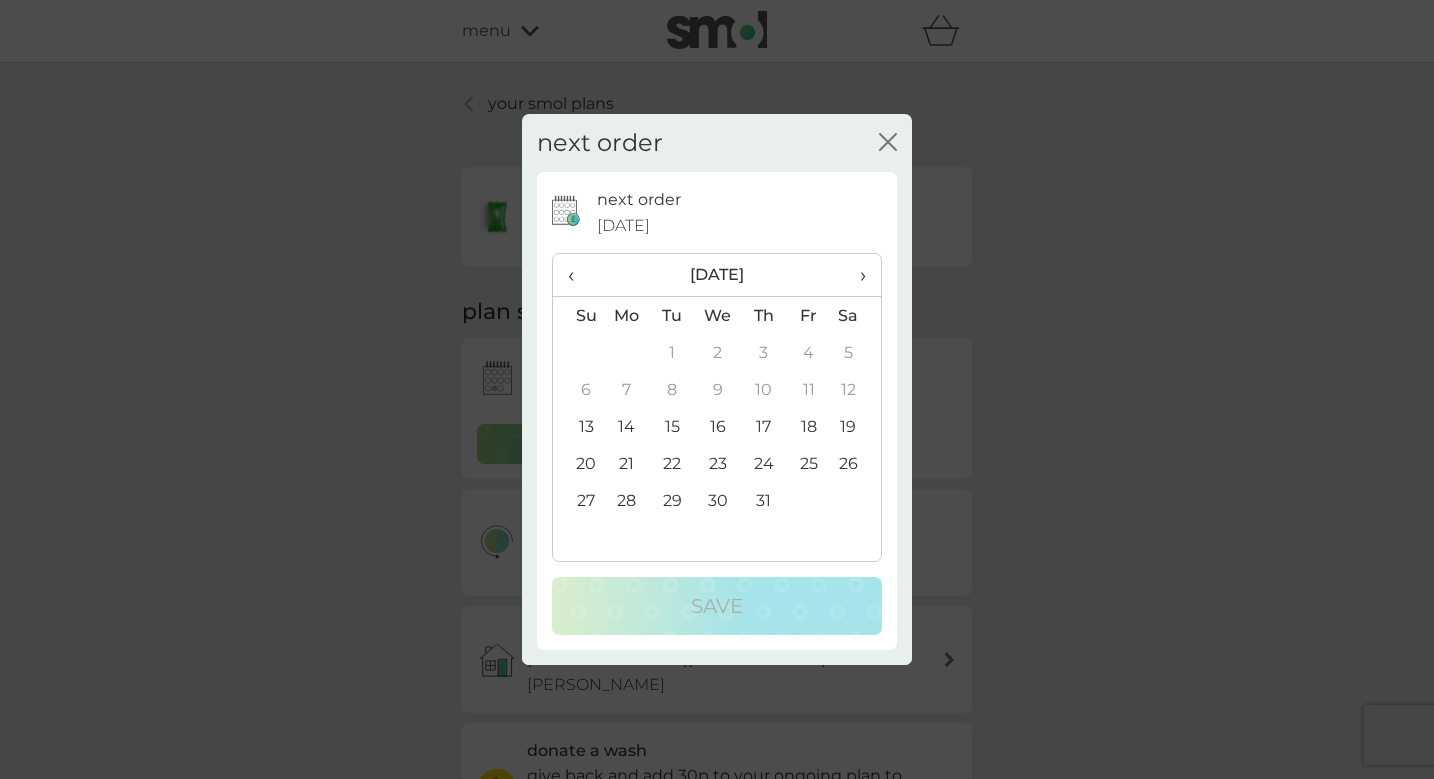 click on "13" at bounding box center [578, 426] 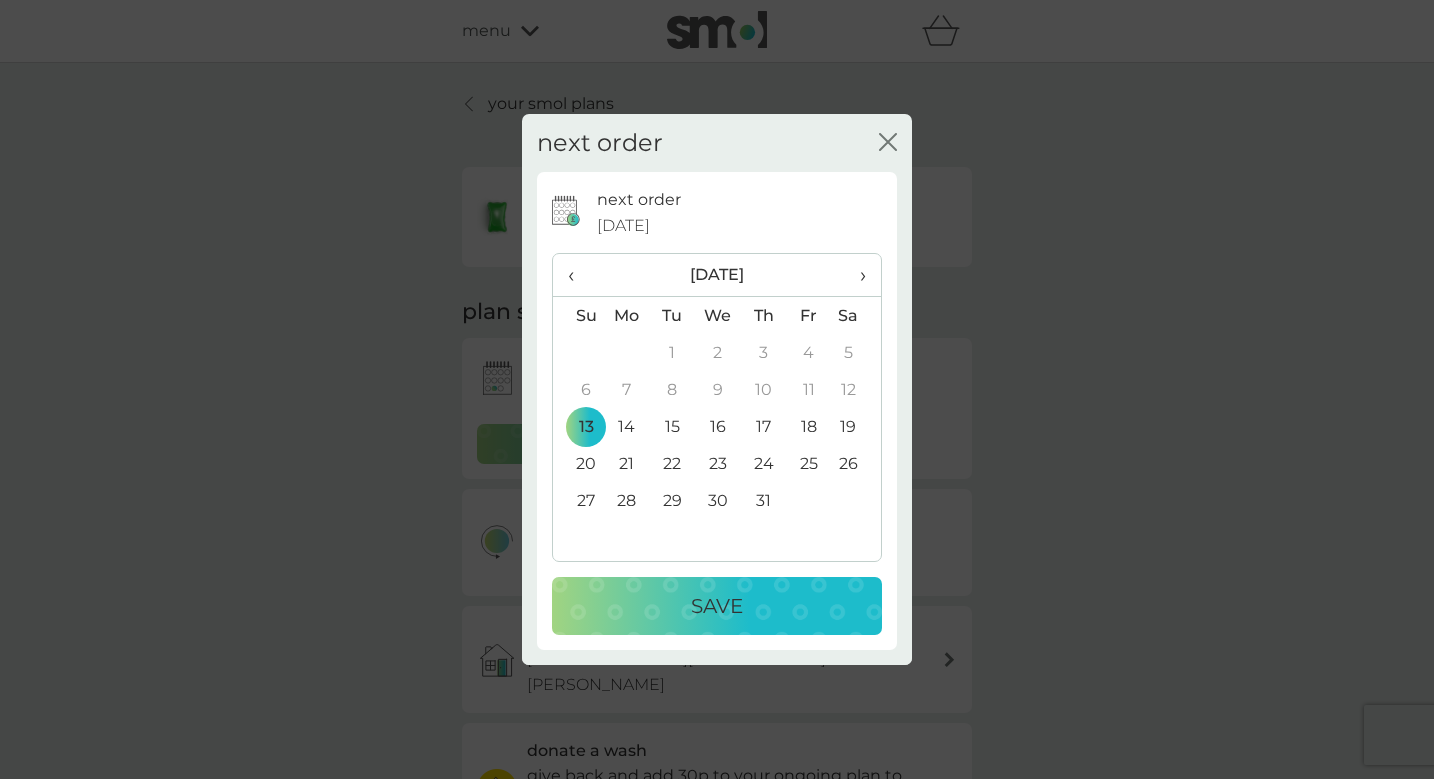 click on "Save" at bounding box center [717, 606] 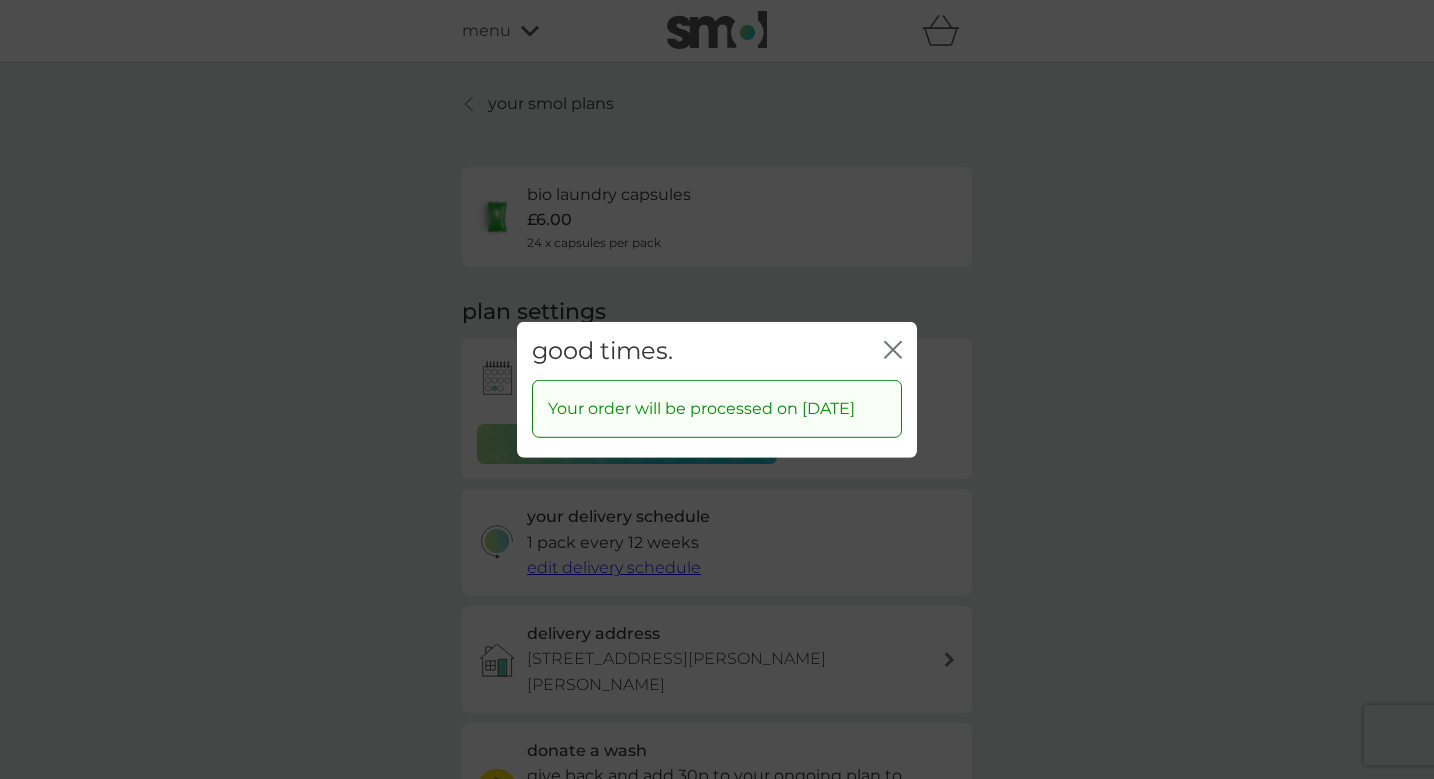 click on "close" 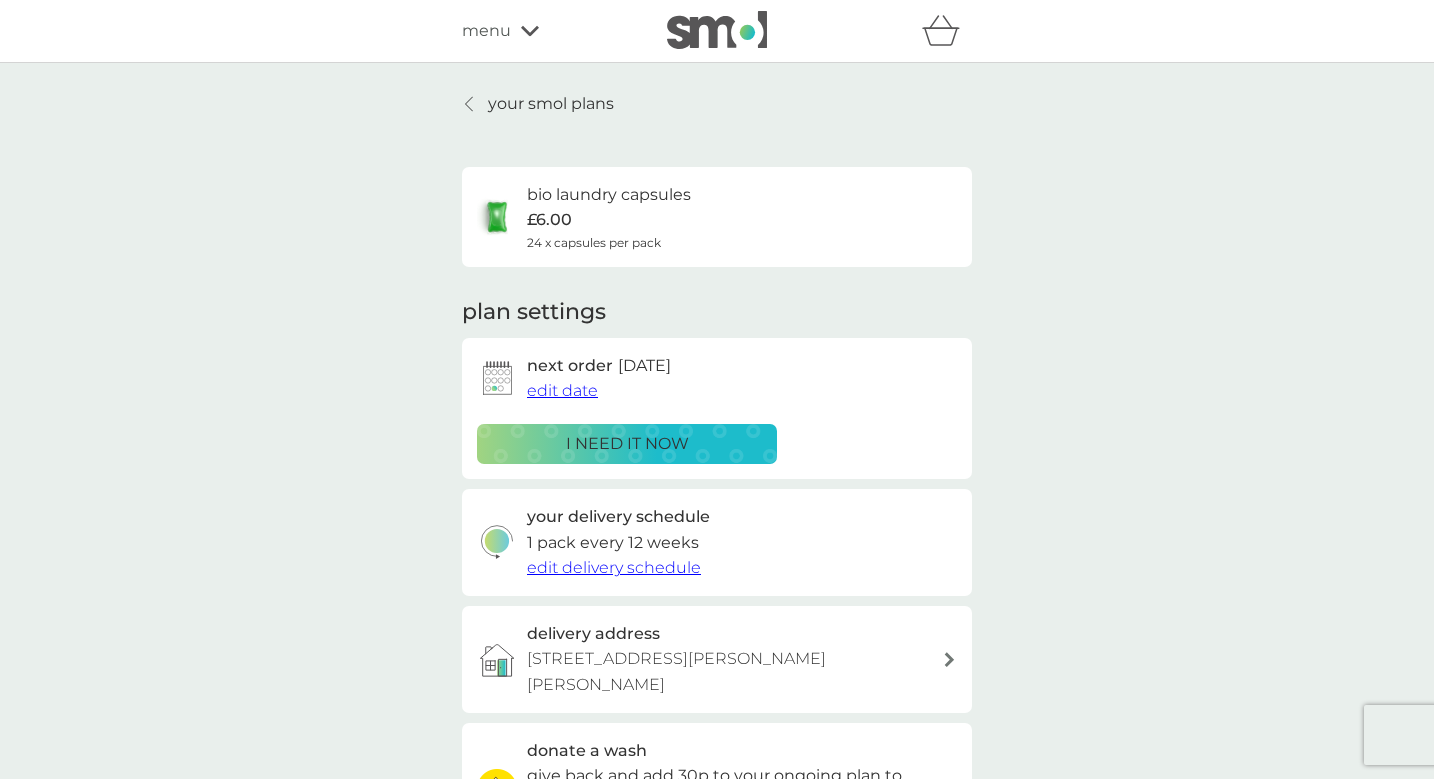 click on "i need it now" at bounding box center (627, 444) 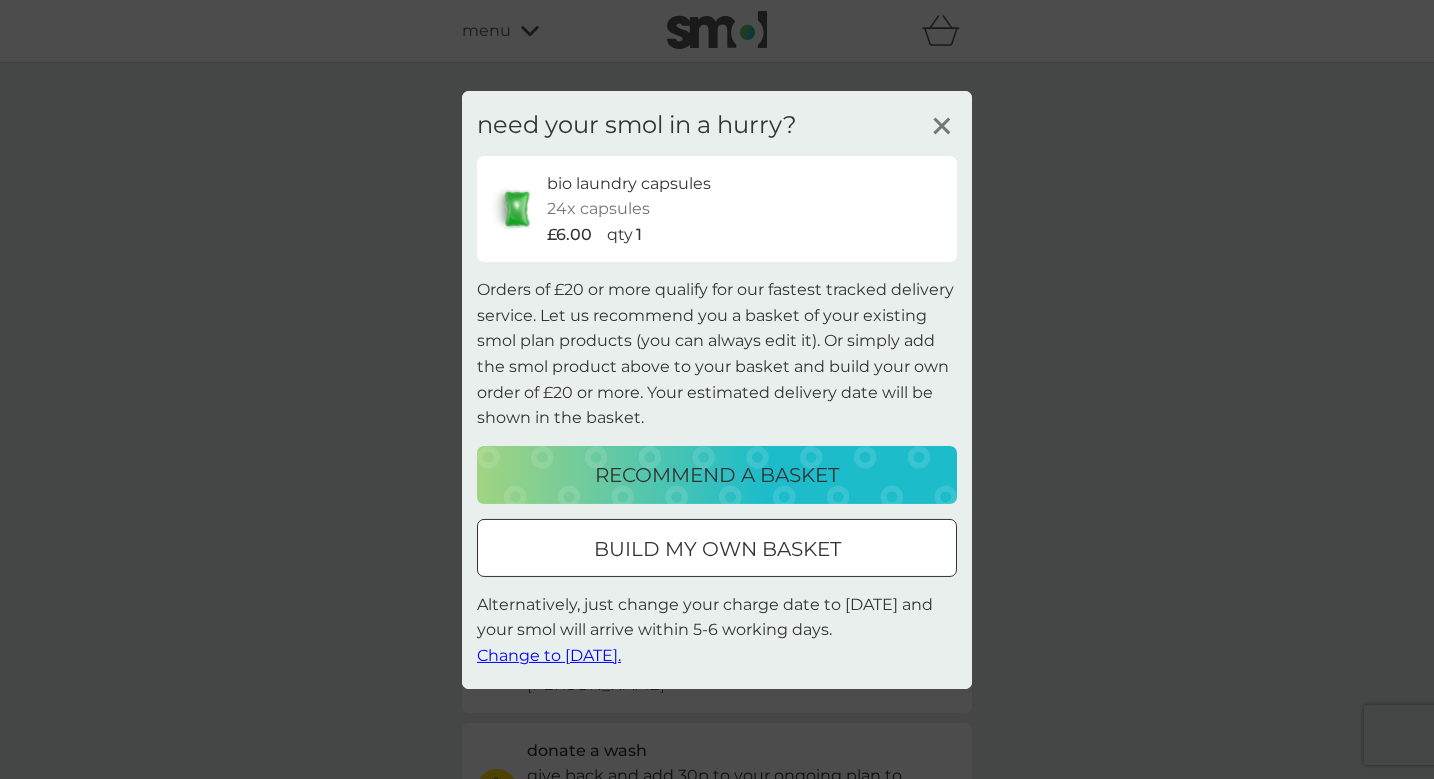 click 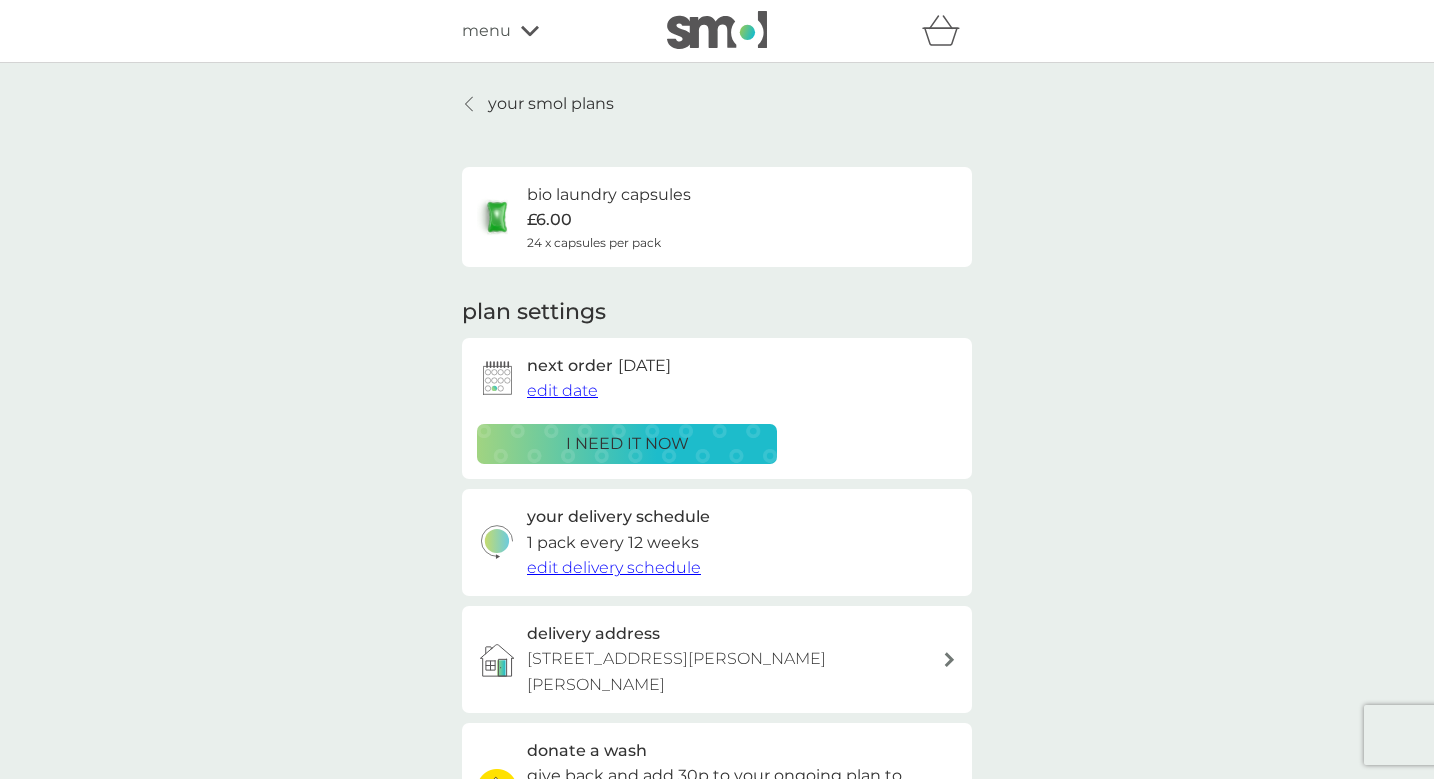 scroll, scrollTop: 0, scrollLeft: 0, axis: both 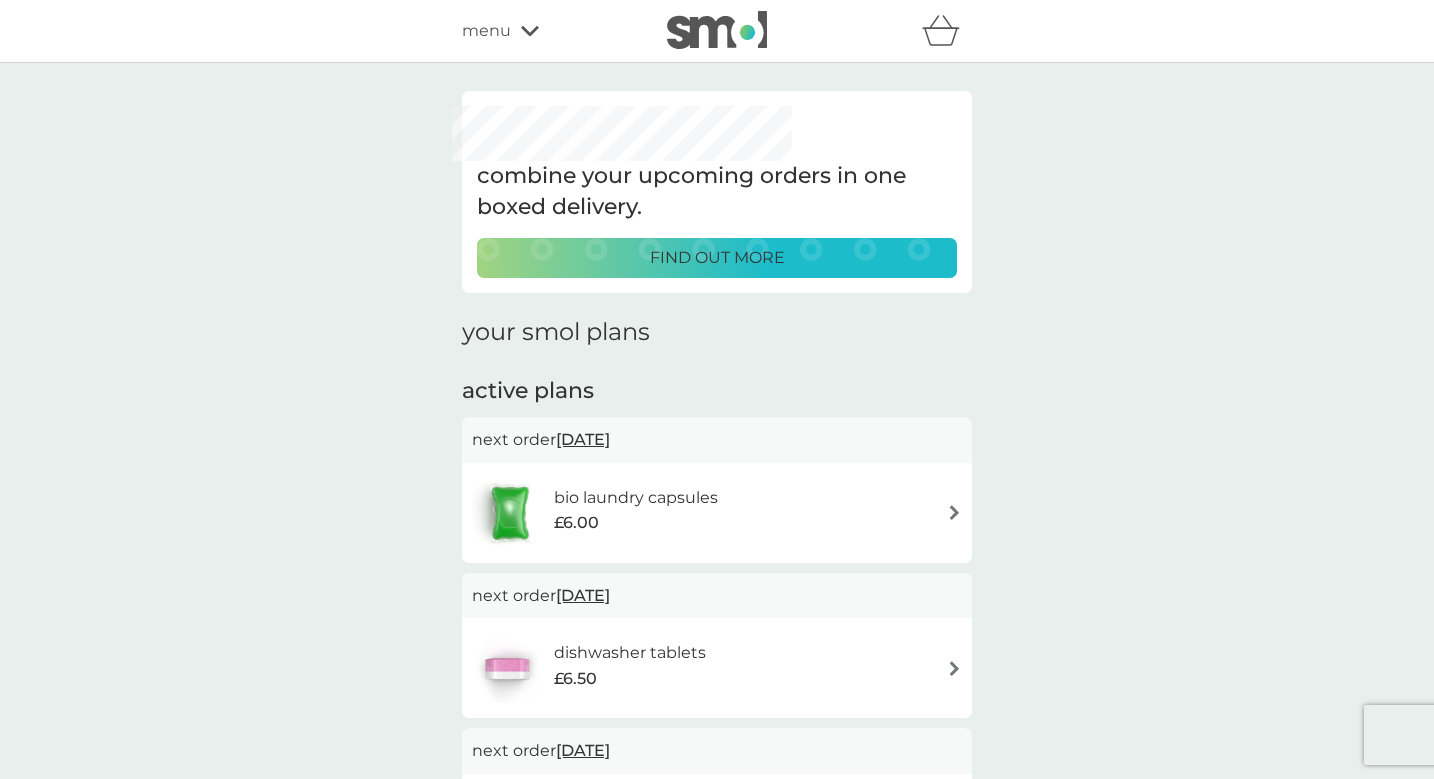 click 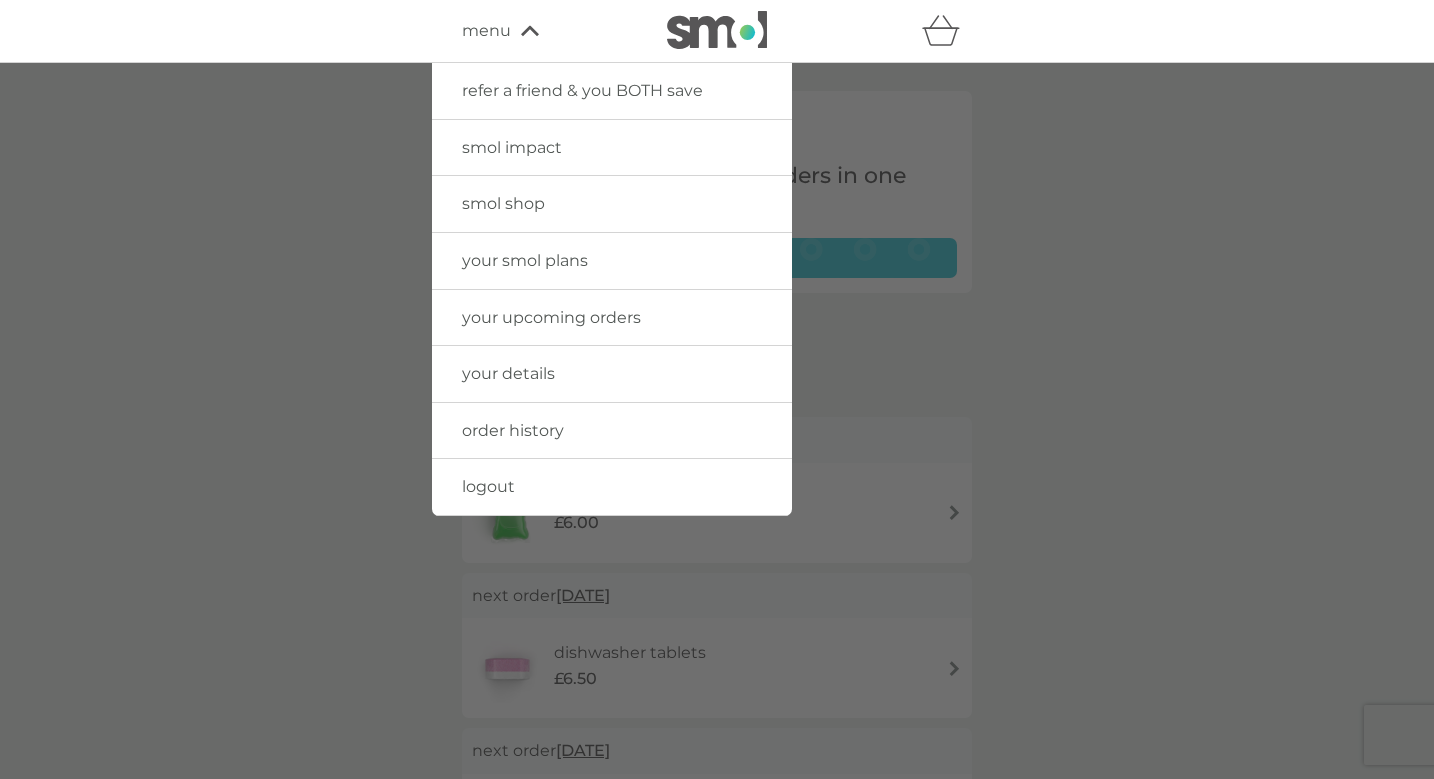 click at bounding box center (717, 452) 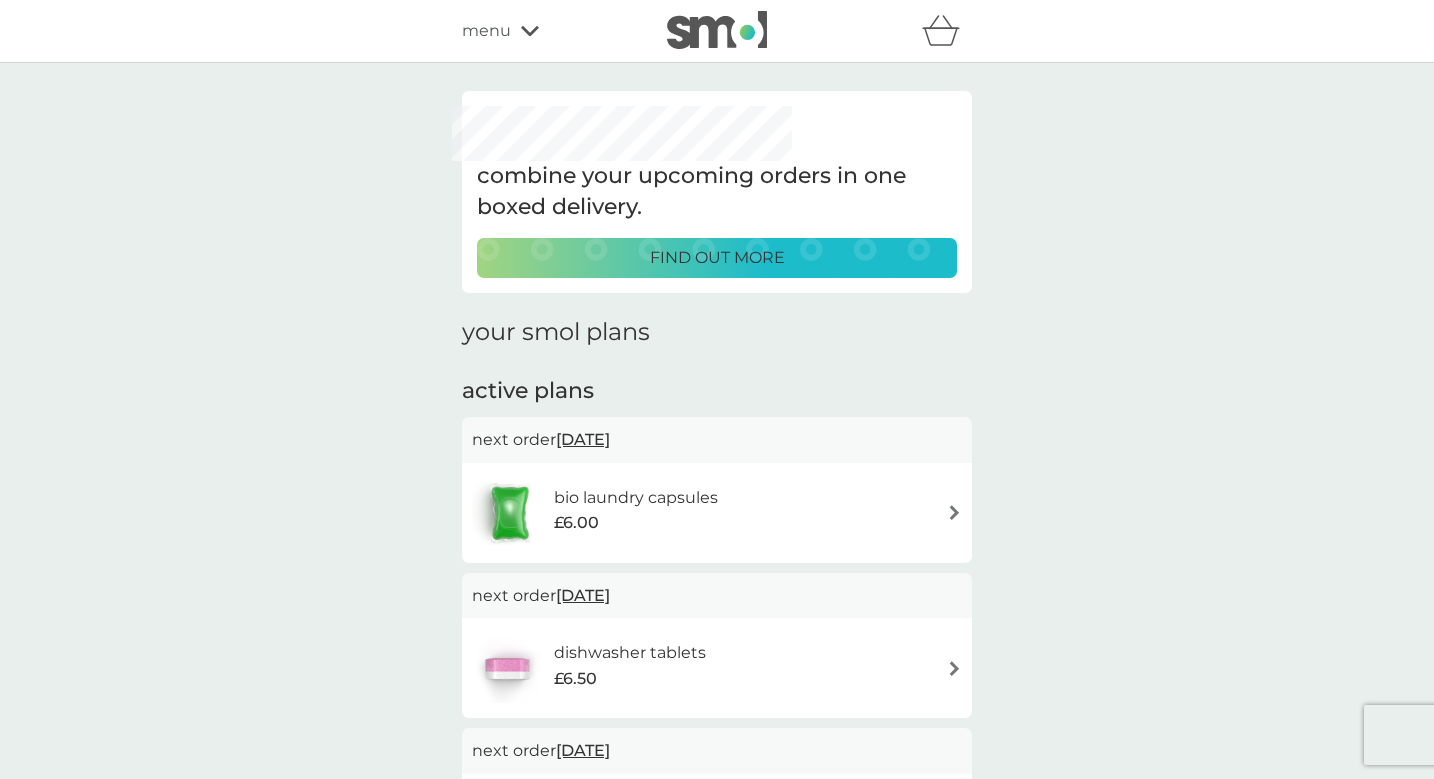 click on "refer a friend & you BOTH save smol impact smol shop your smol plans your upcoming orders your details order history logout menu" at bounding box center [717, 31] 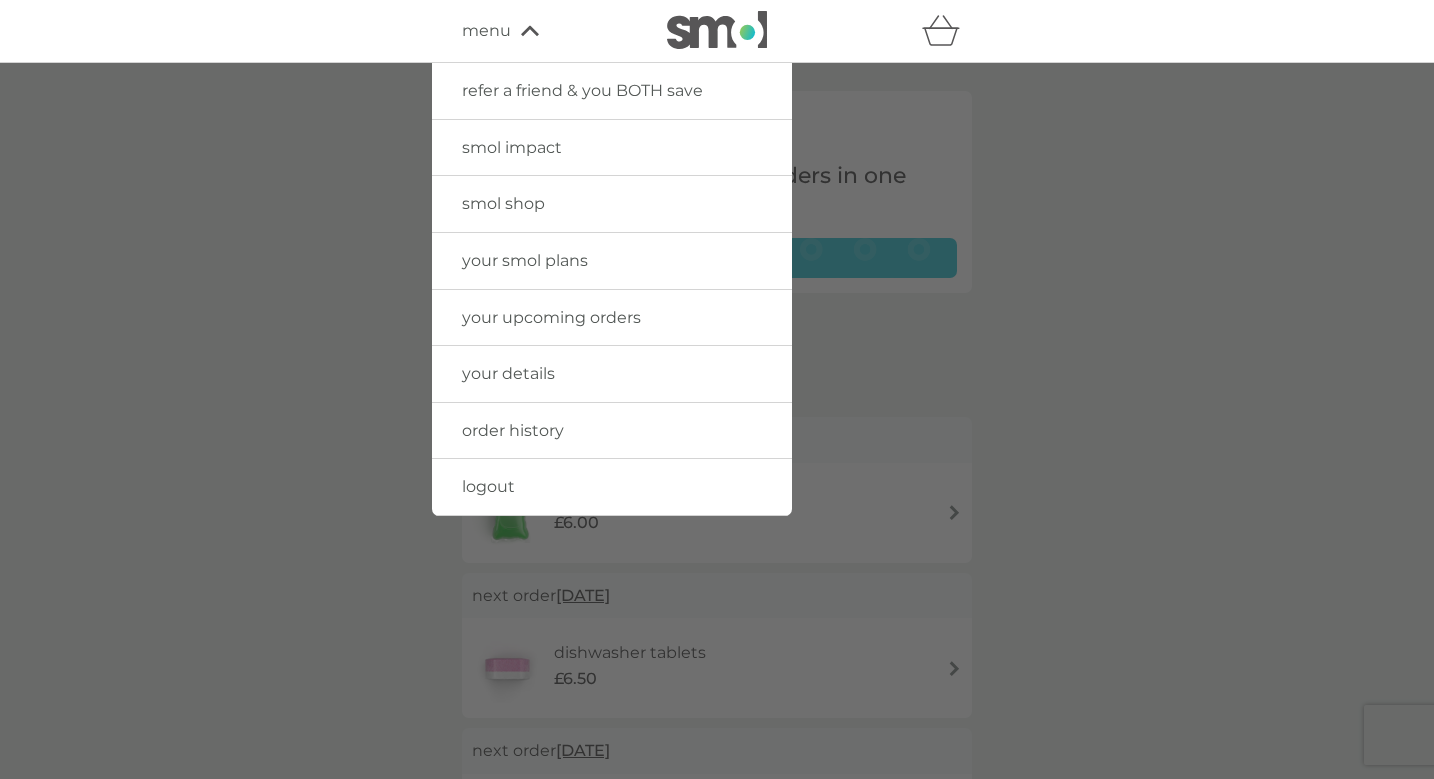 click on "logout" at bounding box center (488, 486) 